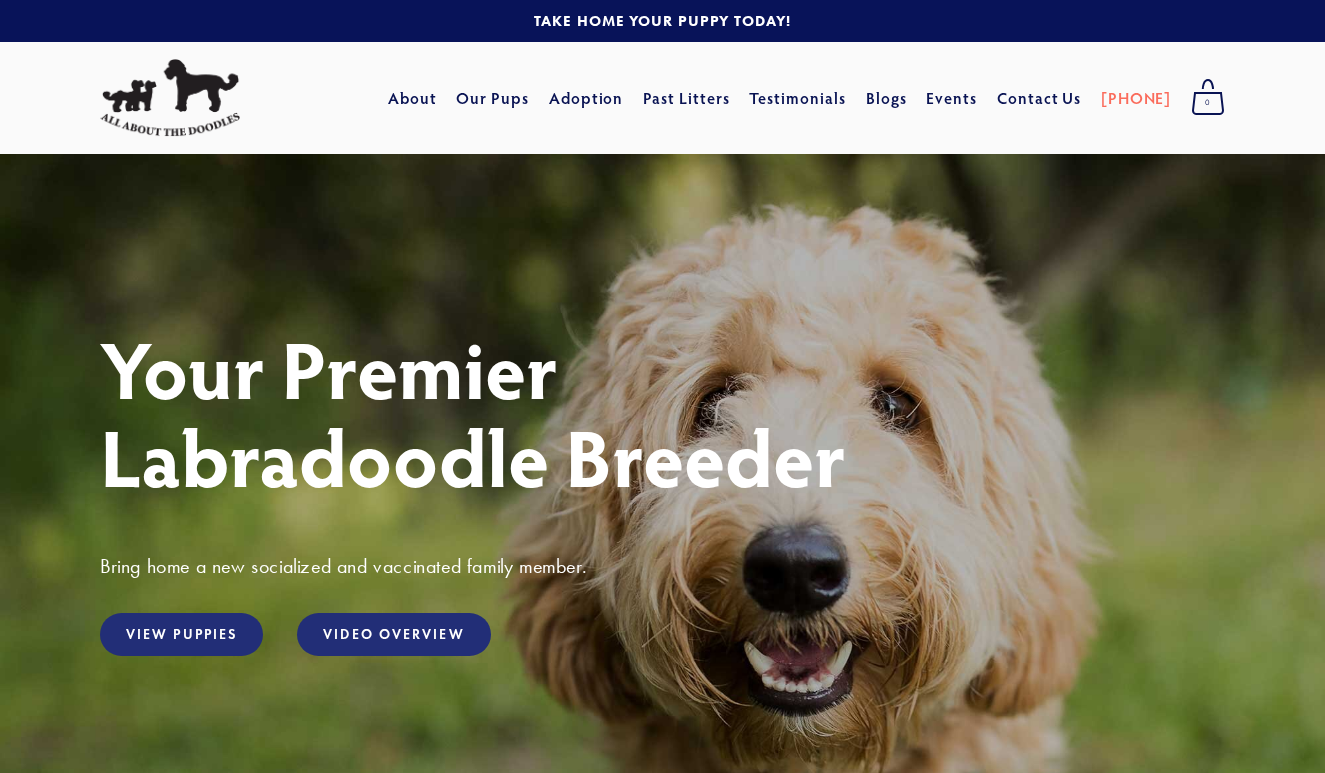 scroll, scrollTop: 0, scrollLeft: 0, axis: both 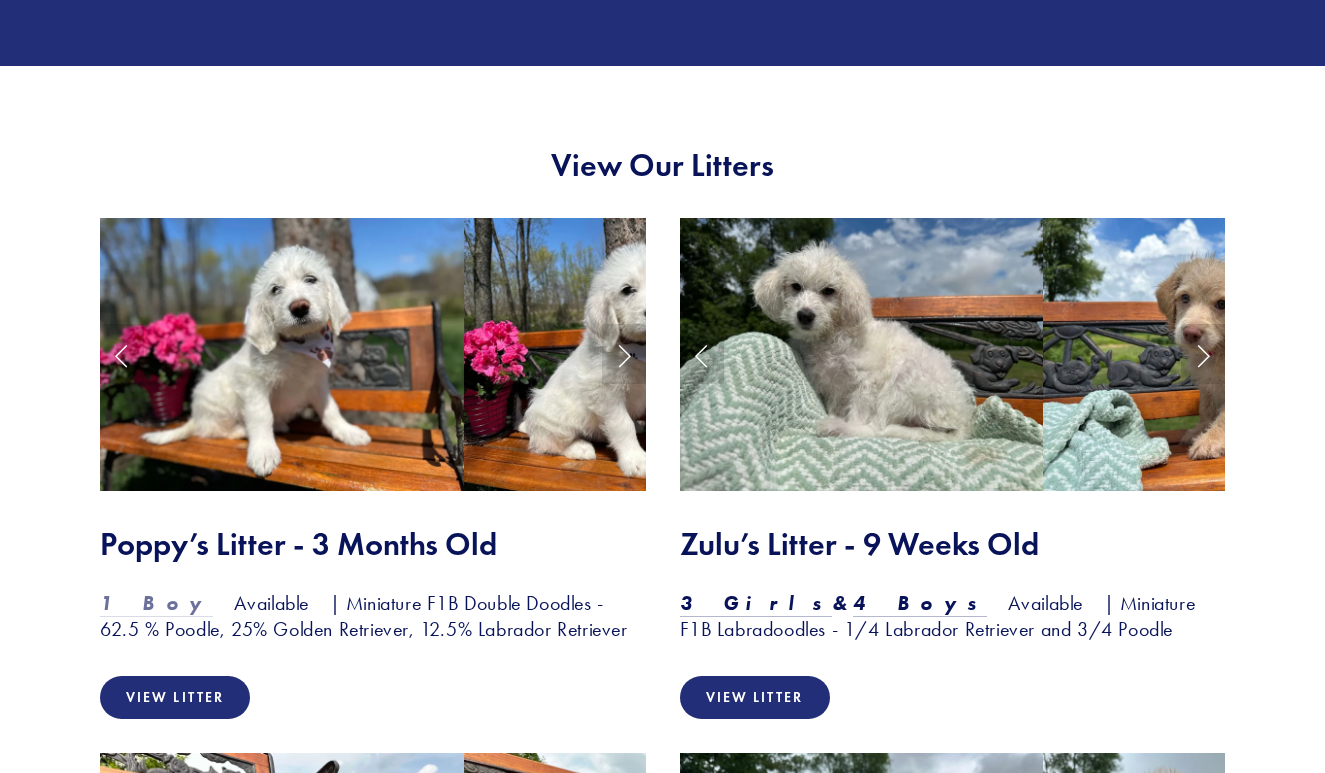 click on "1 Boy" at bounding box center [156, 603] 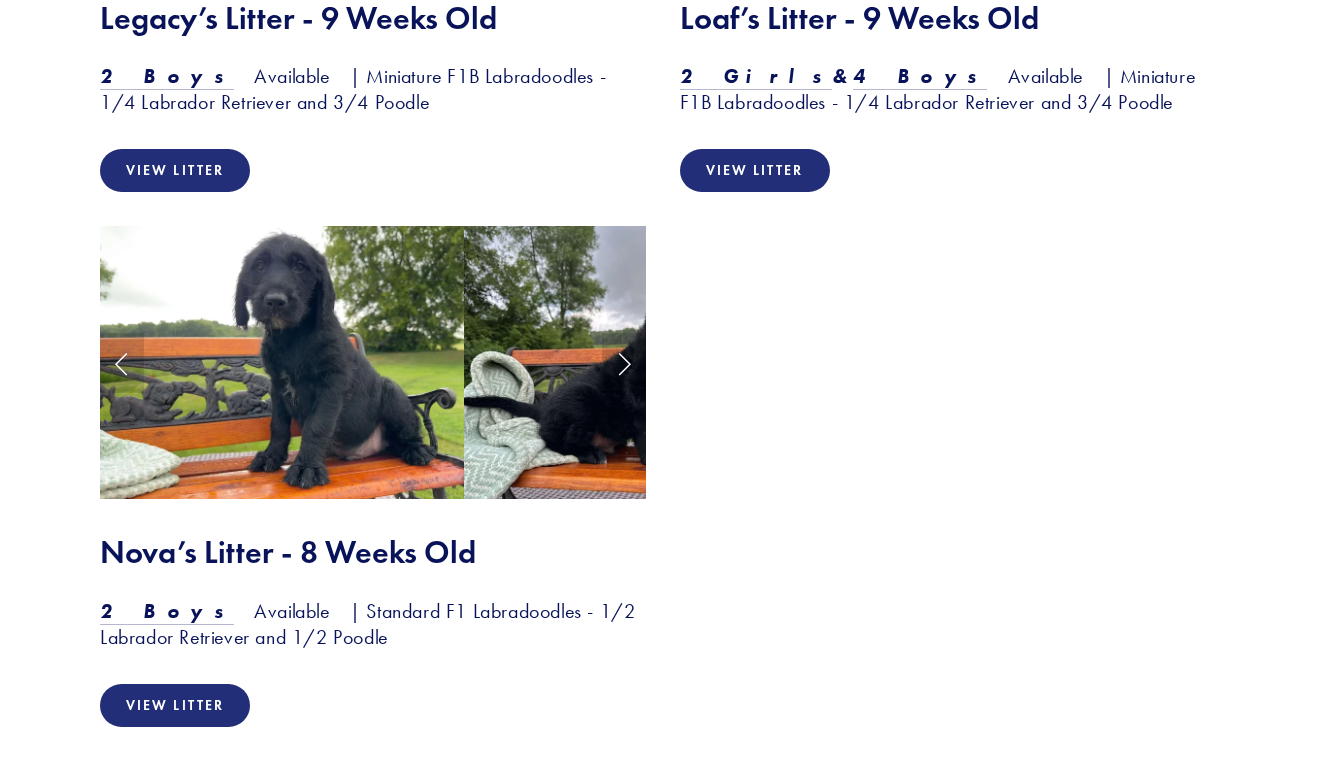 scroll, scrollTop: 2595, scrollLeft: 0, axis: vertical 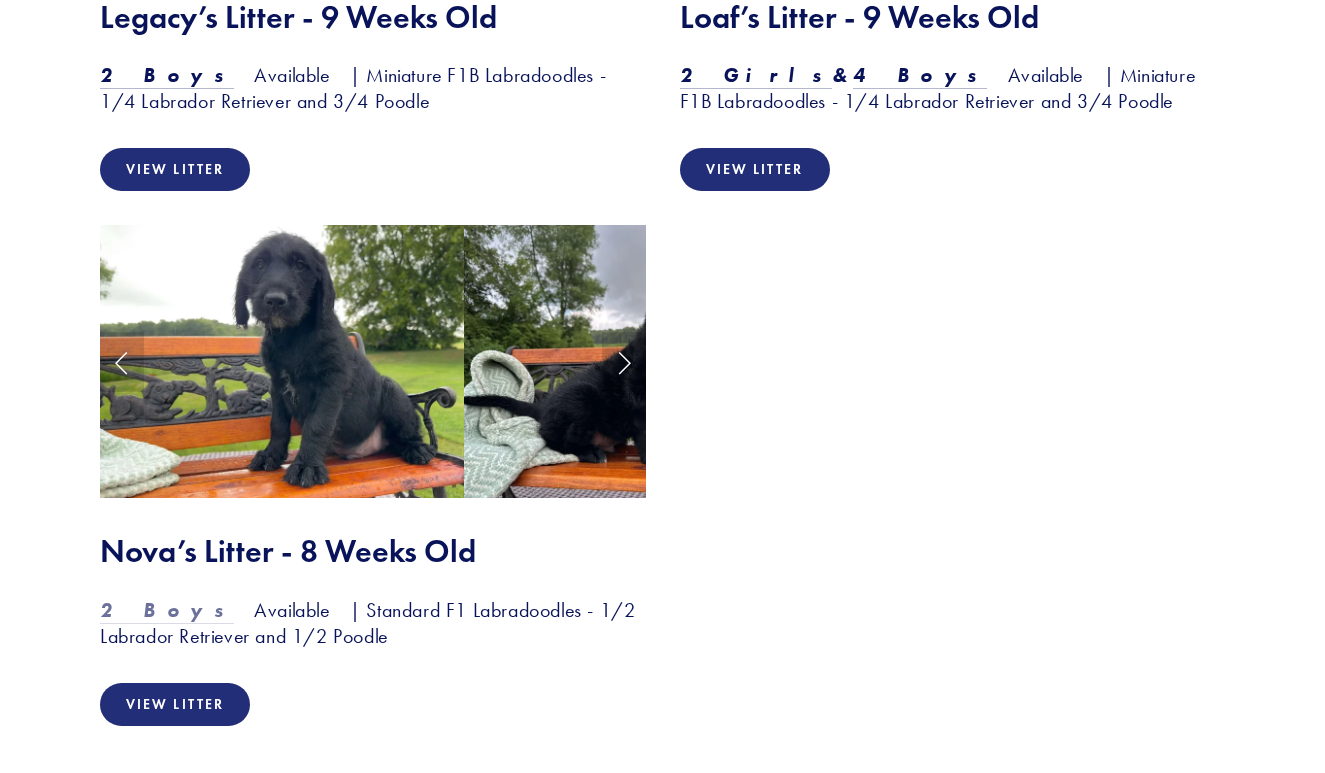 click on "2 Boys" at bounding box center (167, 610) 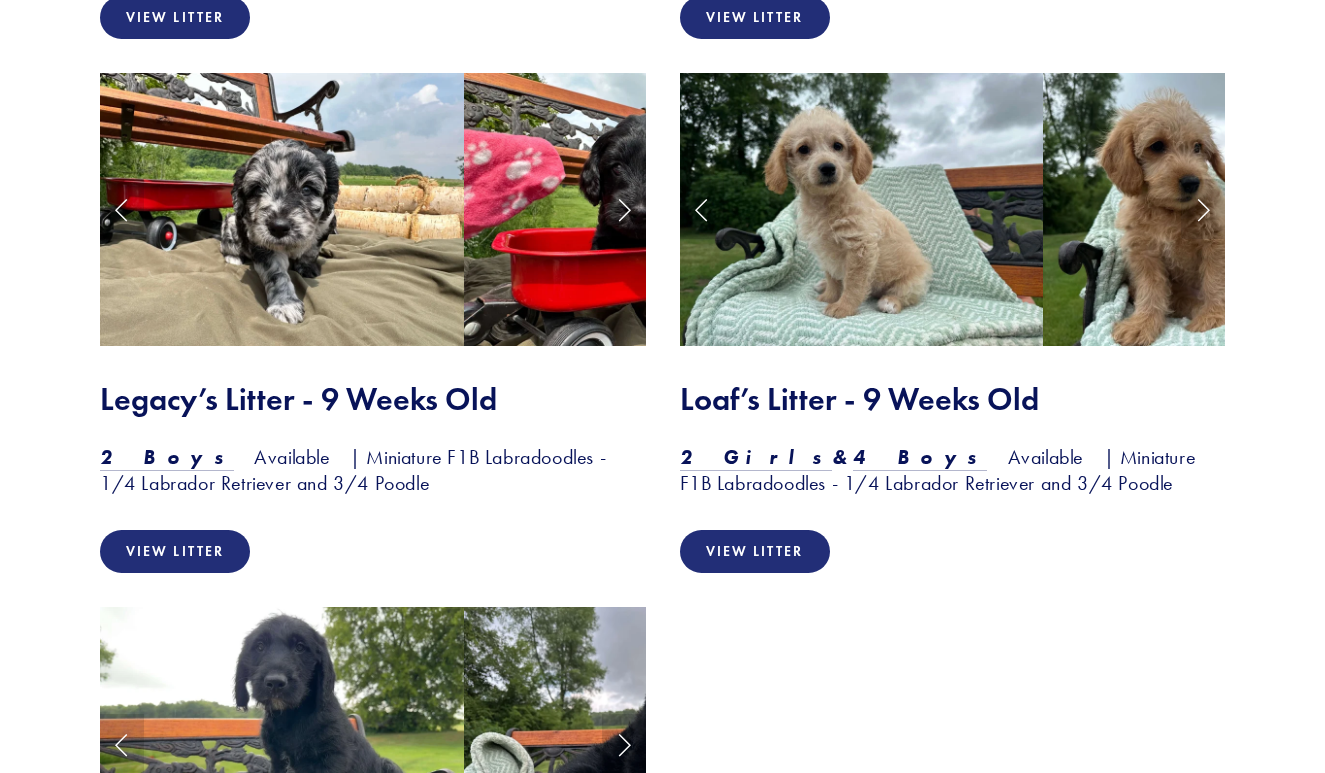 scroll, scrollTop: 2214, scrollLeft: 0, axis: vertical 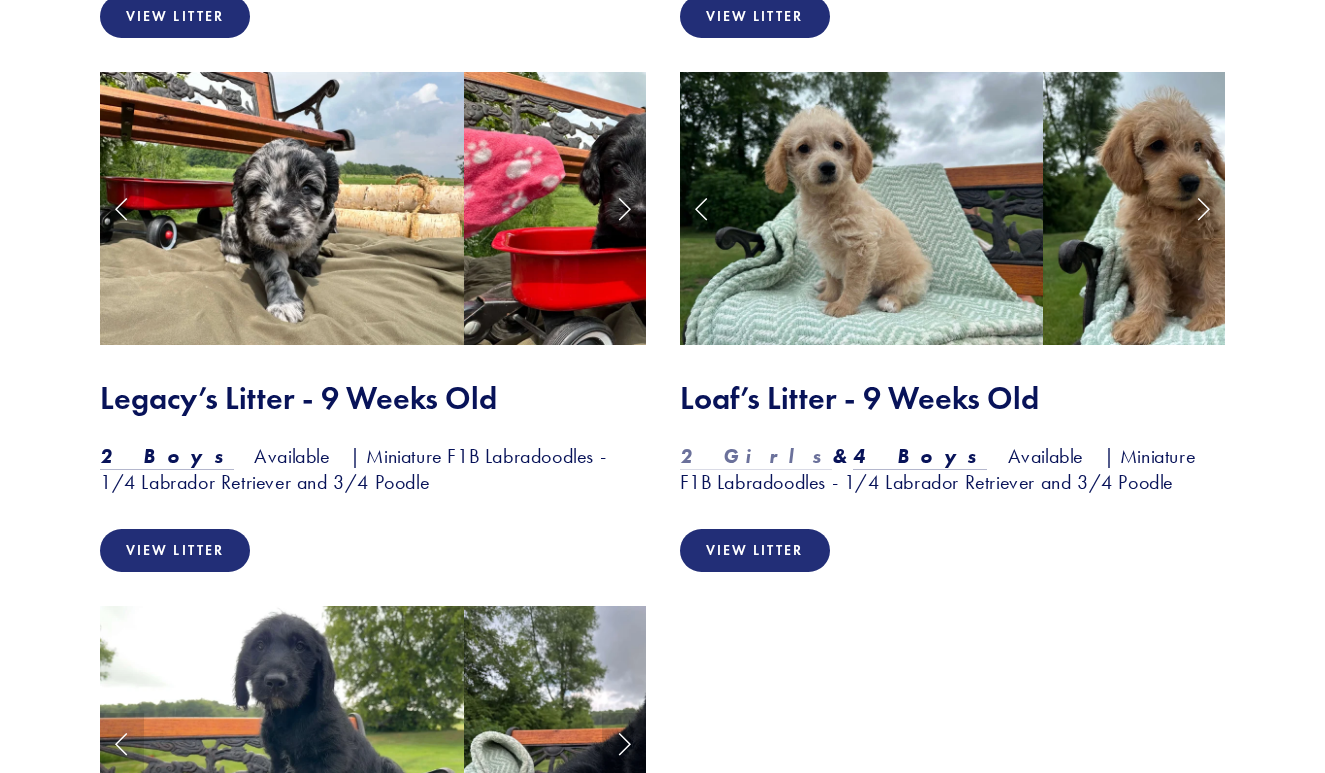 click on "2 Girls" at bounding box center [756, 456] 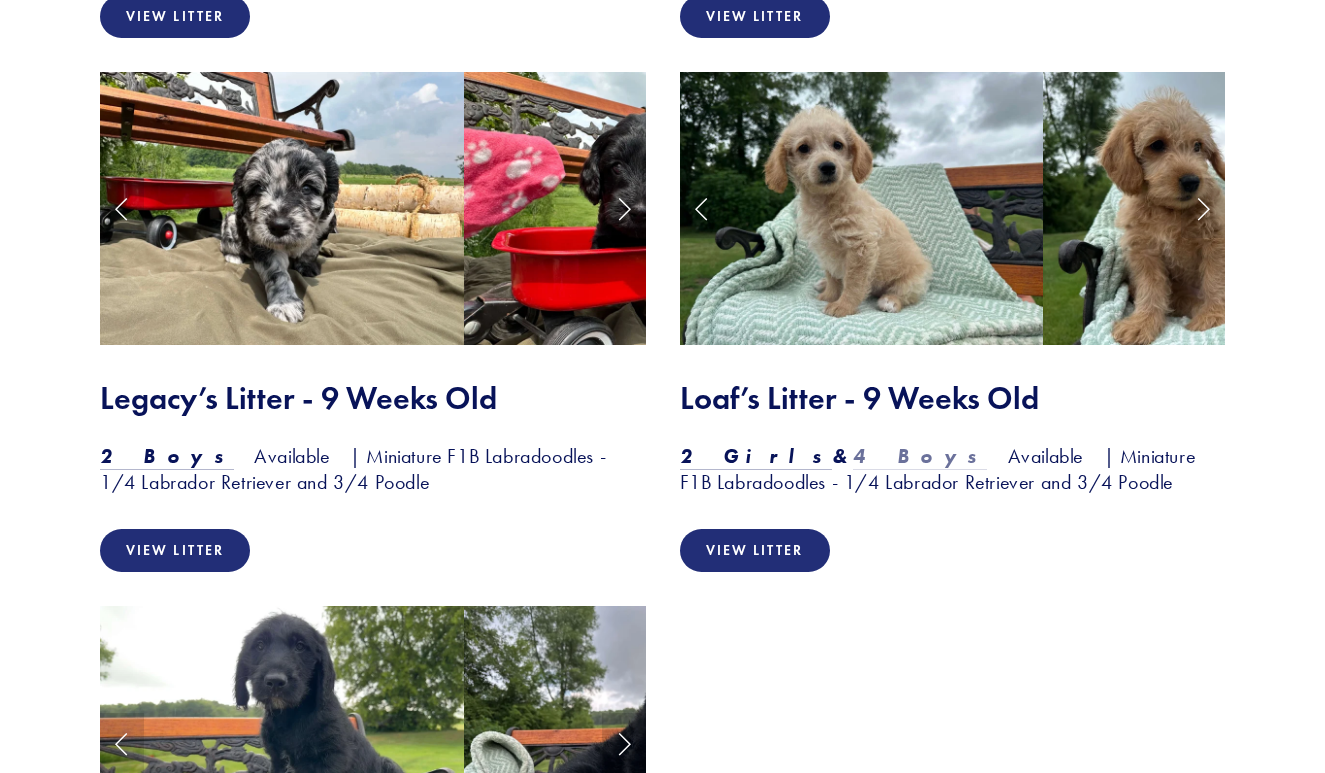 click on "4 Boys" at bounding box center (920, 456) 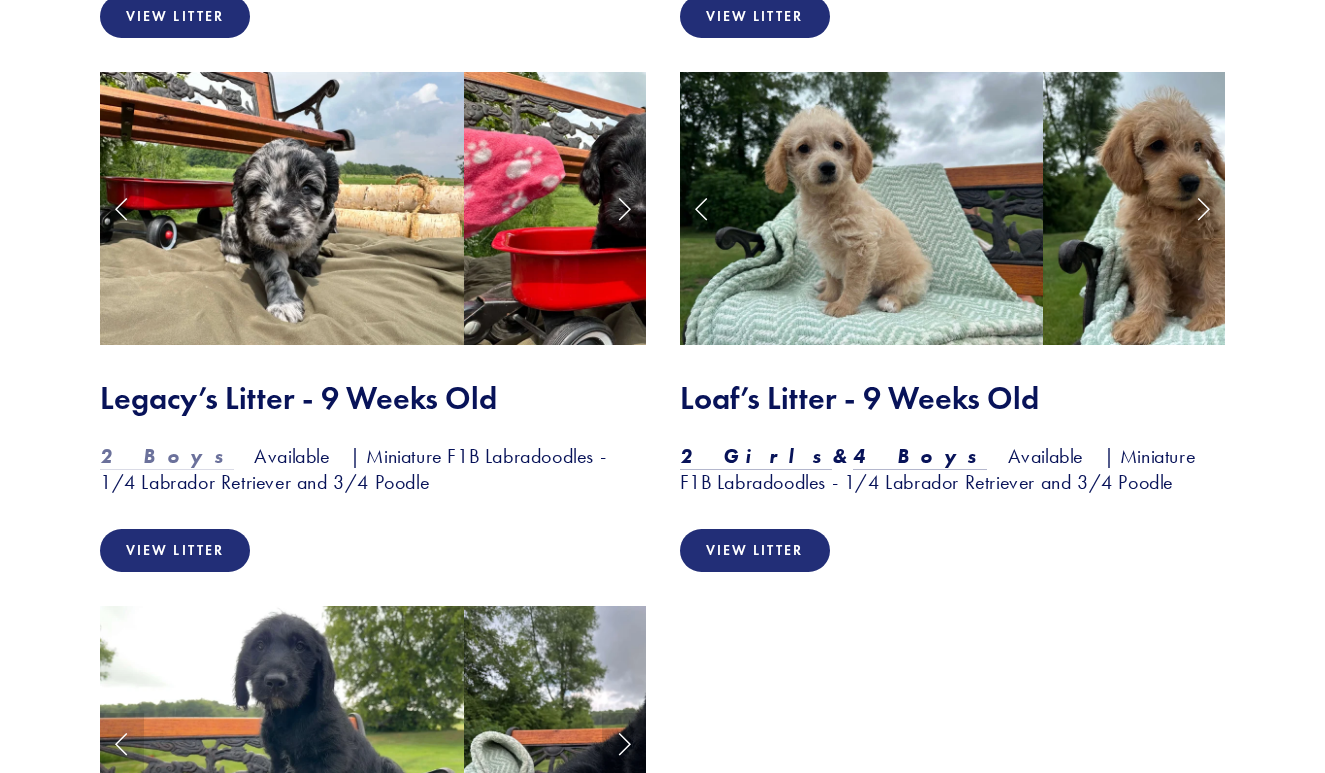 click on "2 Boys" at bounding box center [167, 456] 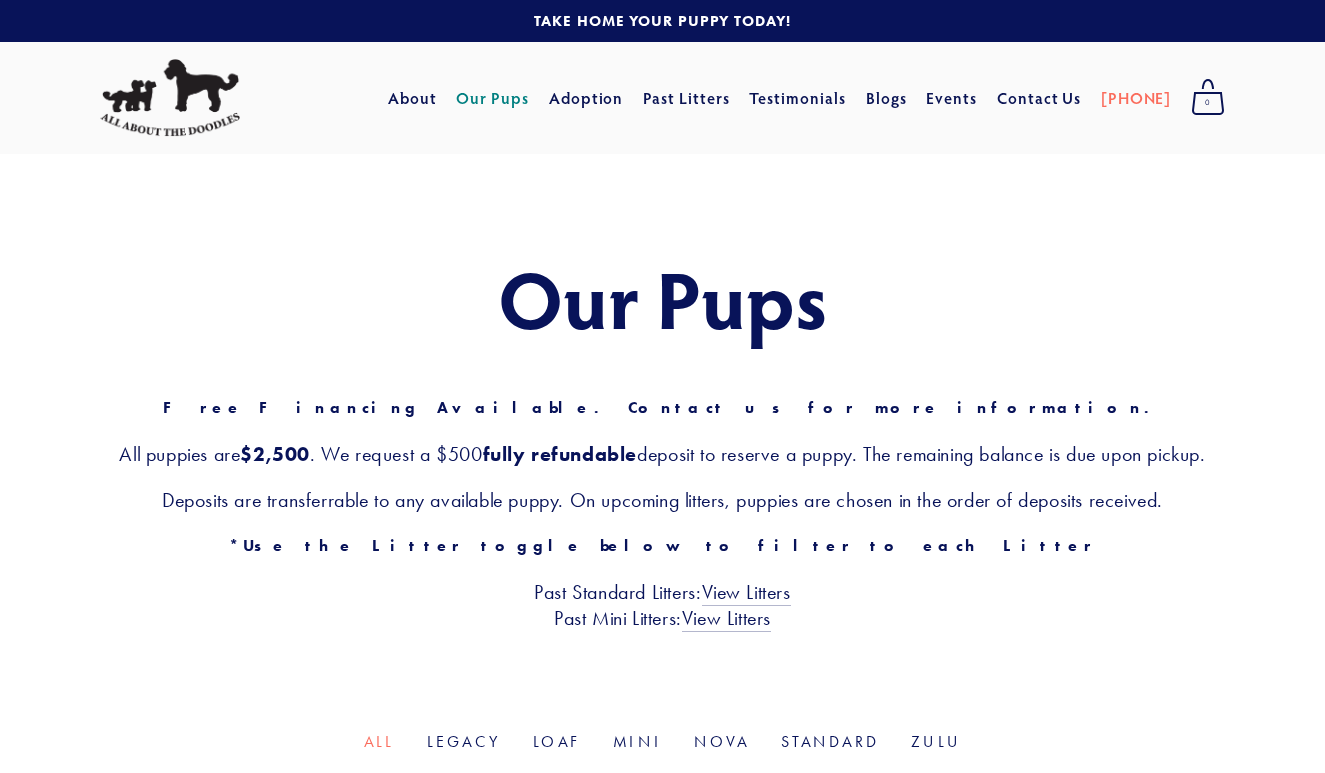 scroll, scrollTop: 0, scrollLeft: 0, axis: both 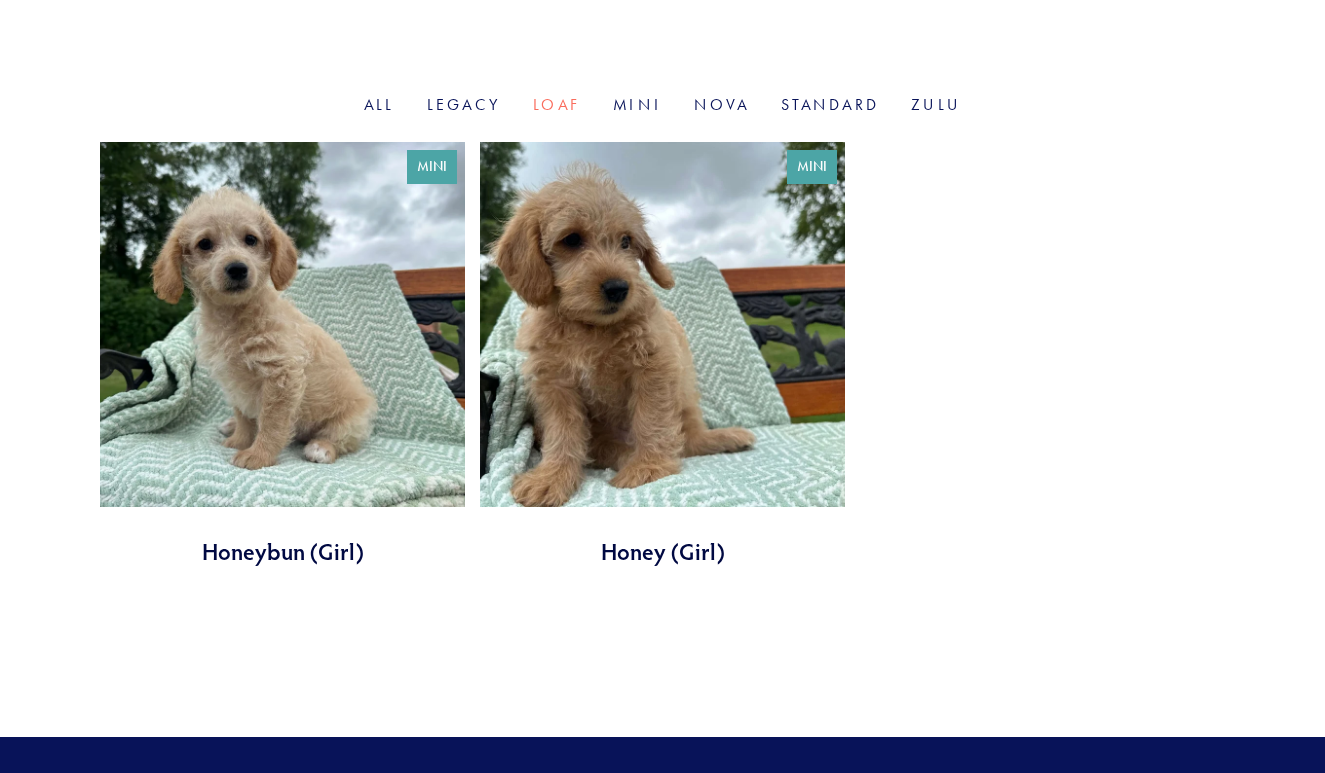 click at bounding box center [282, 354] 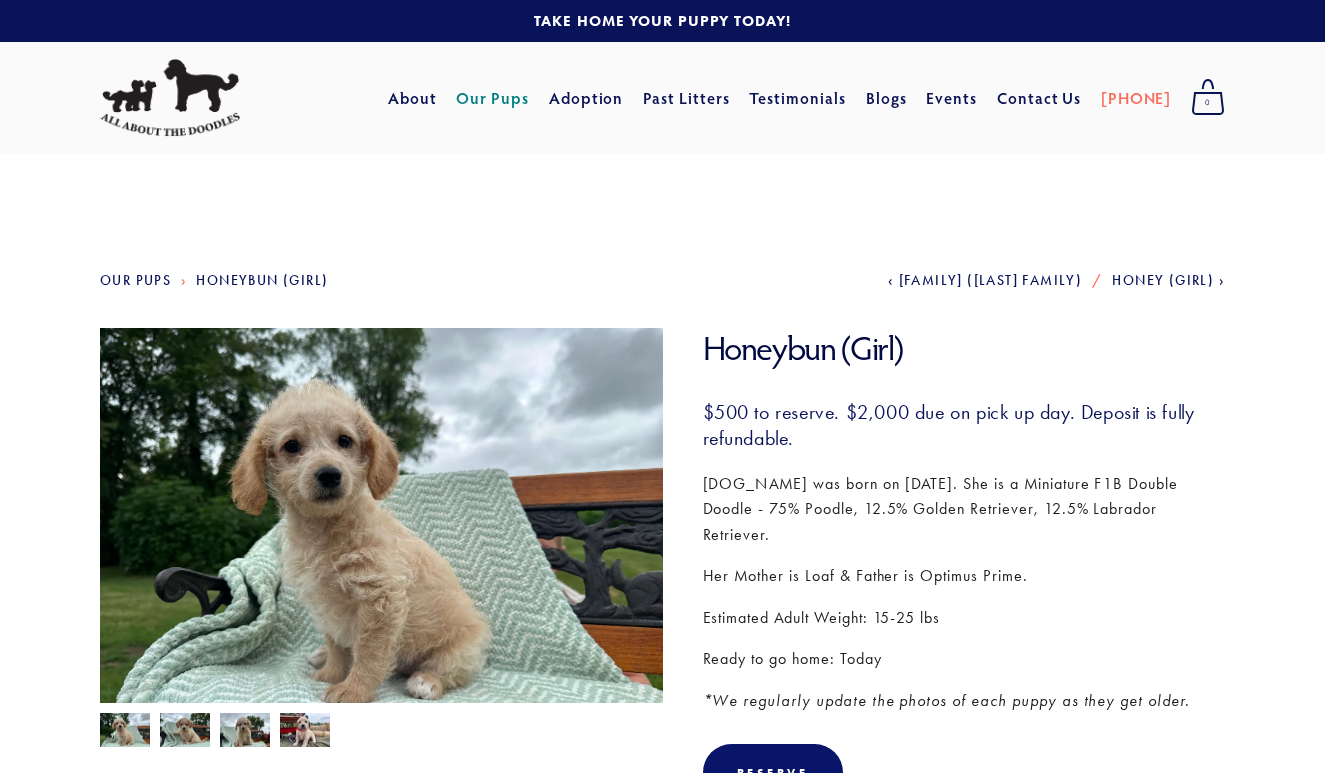 scroll, scrollTop: 0, scrollLeft: 0, axis: both 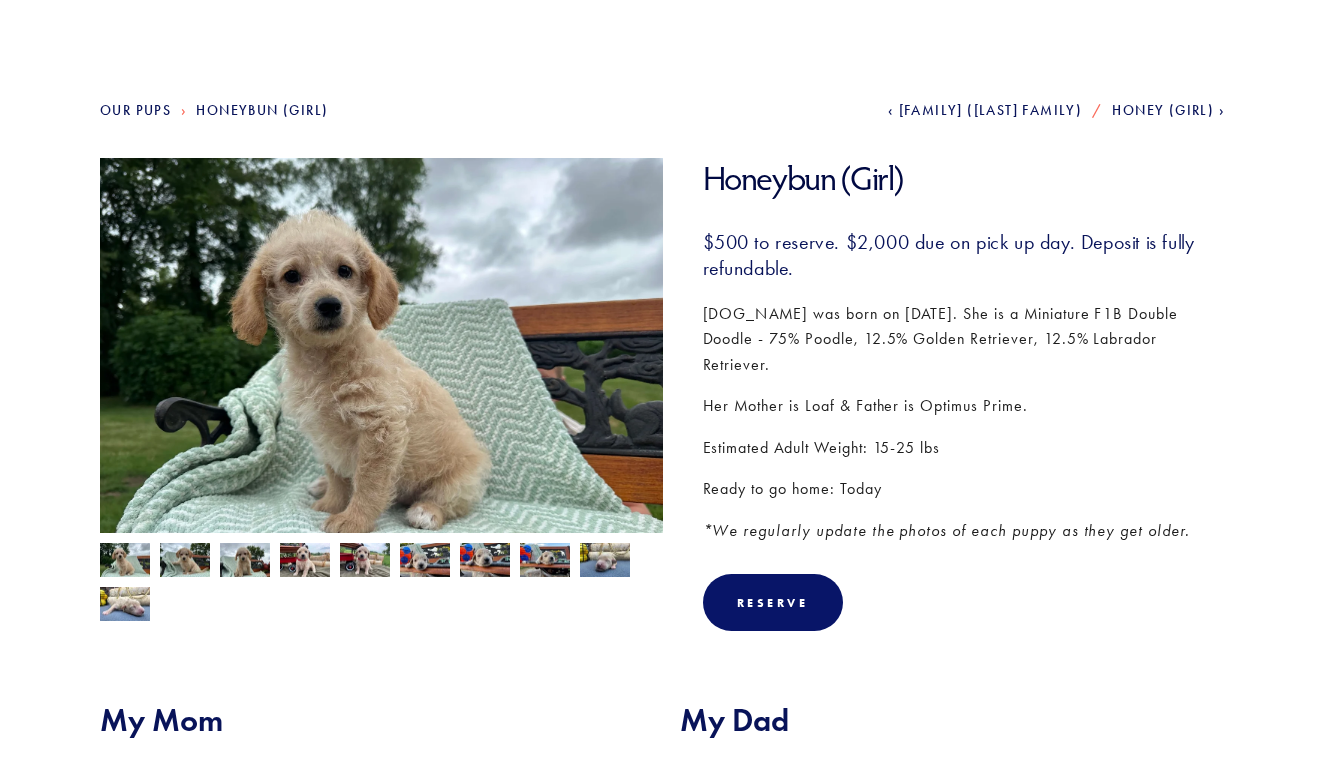 click at bounding box center [125, 562] 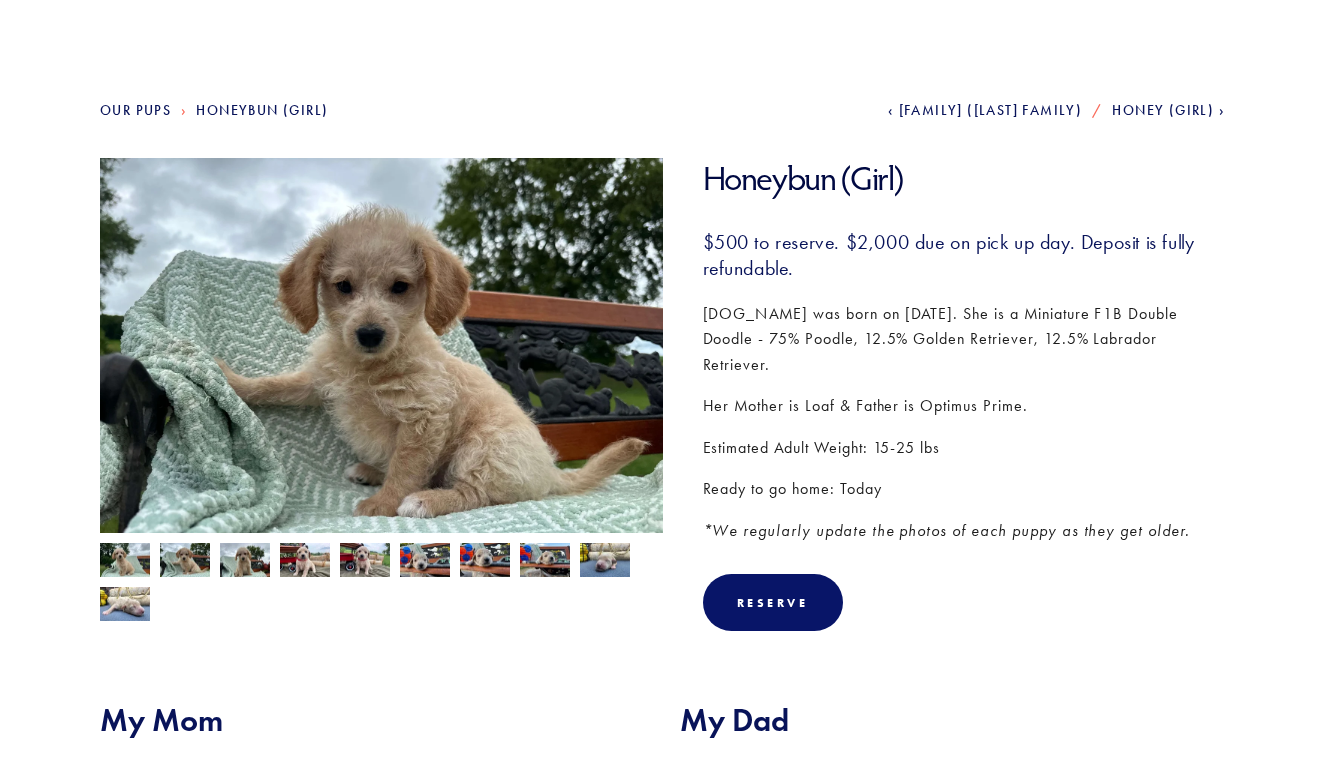 click at bounding box center [125, 562] 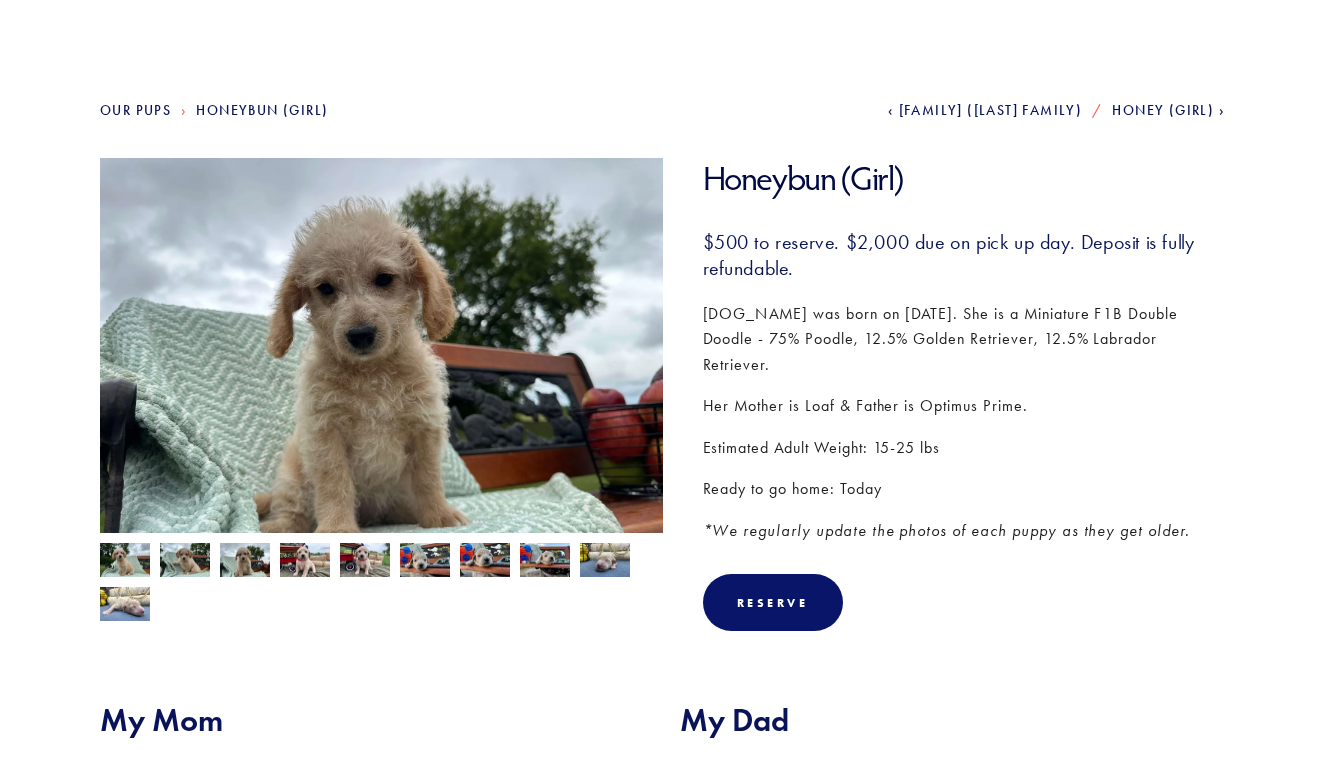 click at bounding box center [125, 562] 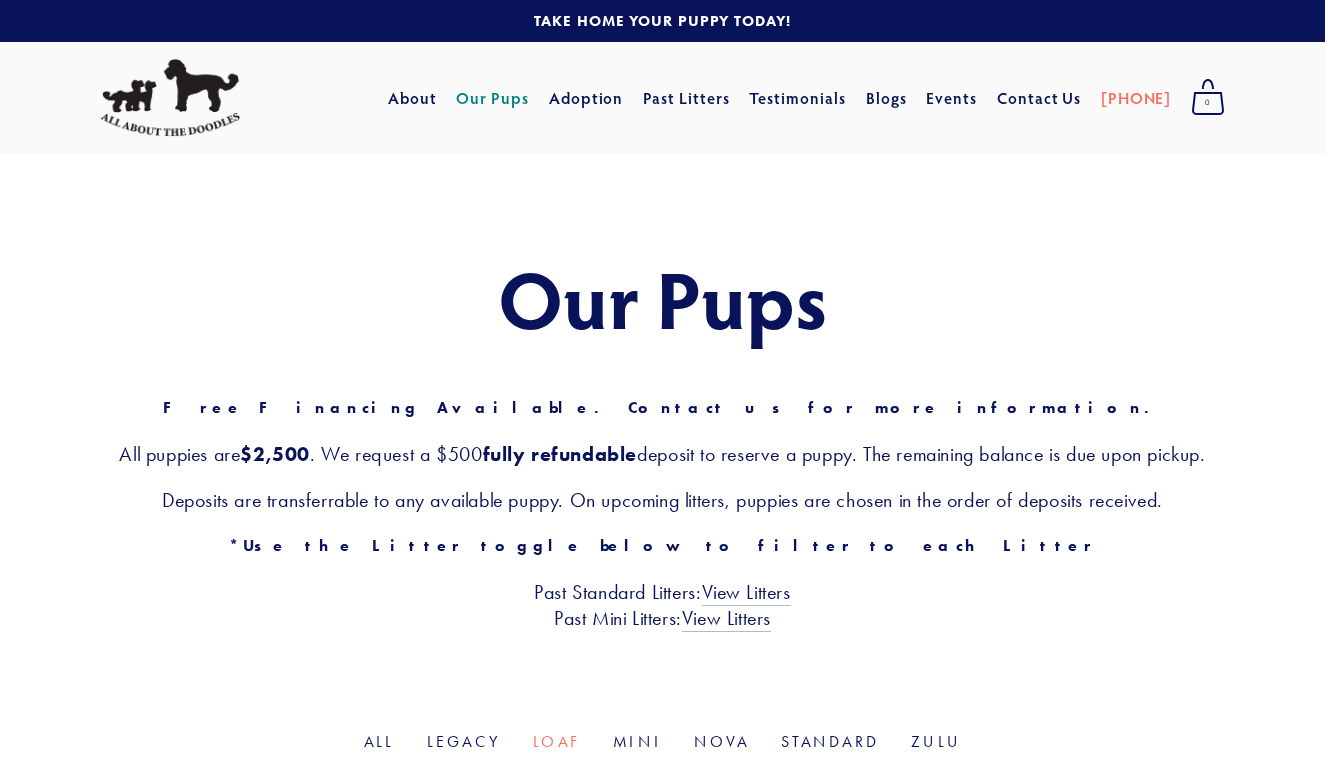 scroll, scrollTop: 0, scrollLeft: 0, axis: both 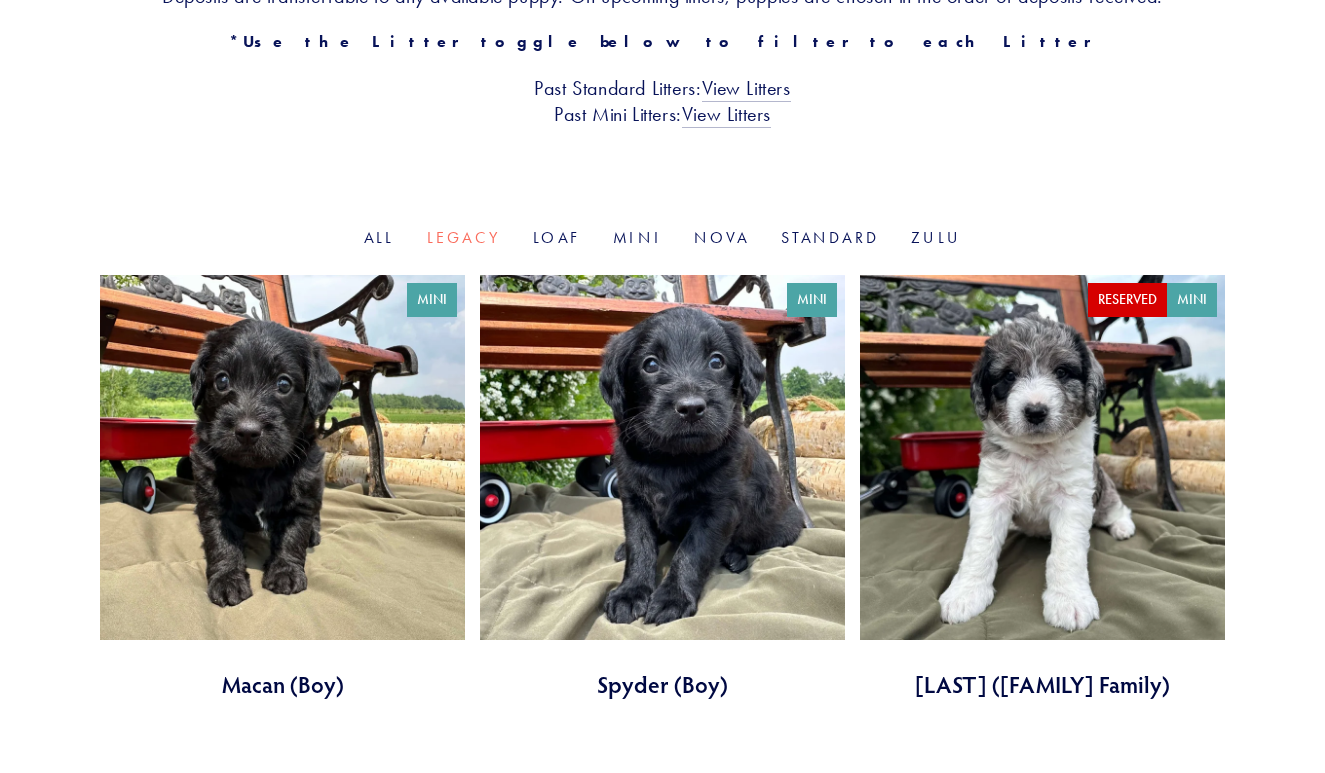 click at bounding box center (662, 487) 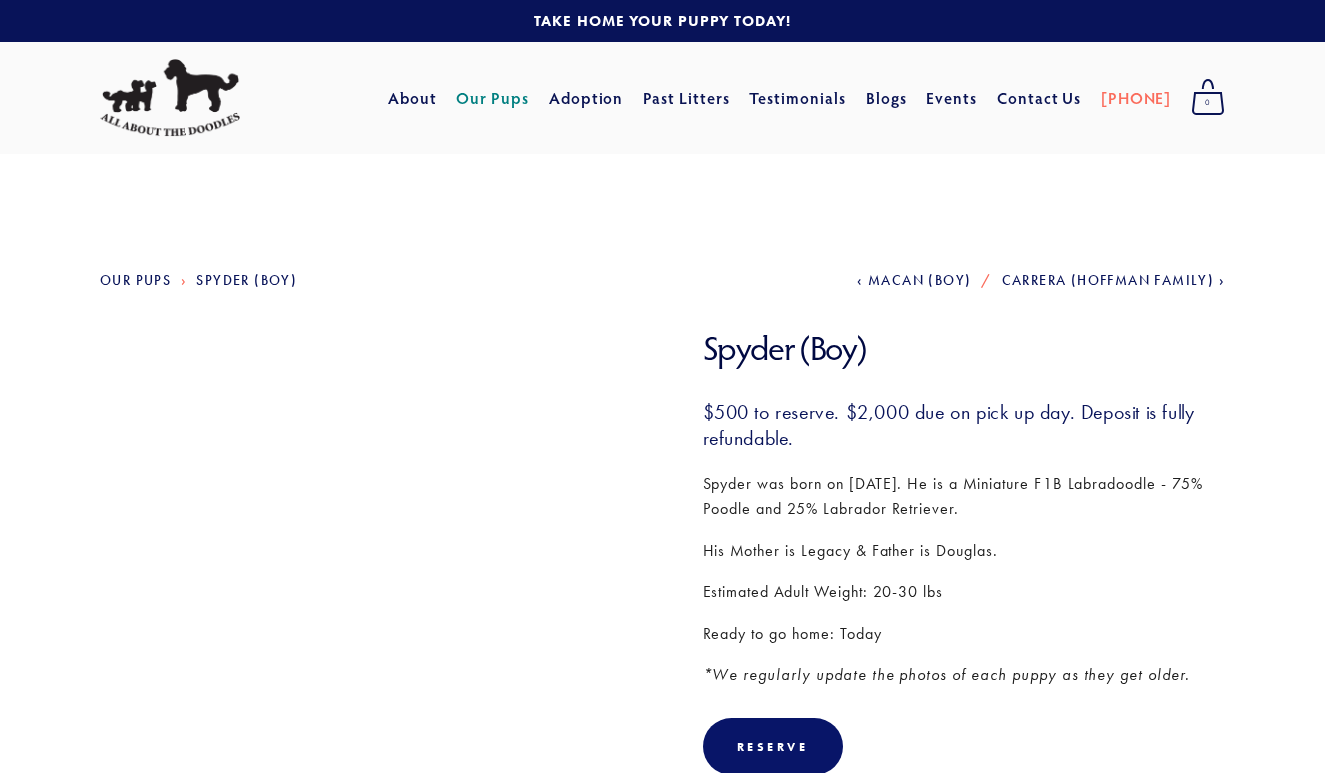 scroll, scrollTop: 0, scrollLeft: 0, axis: both 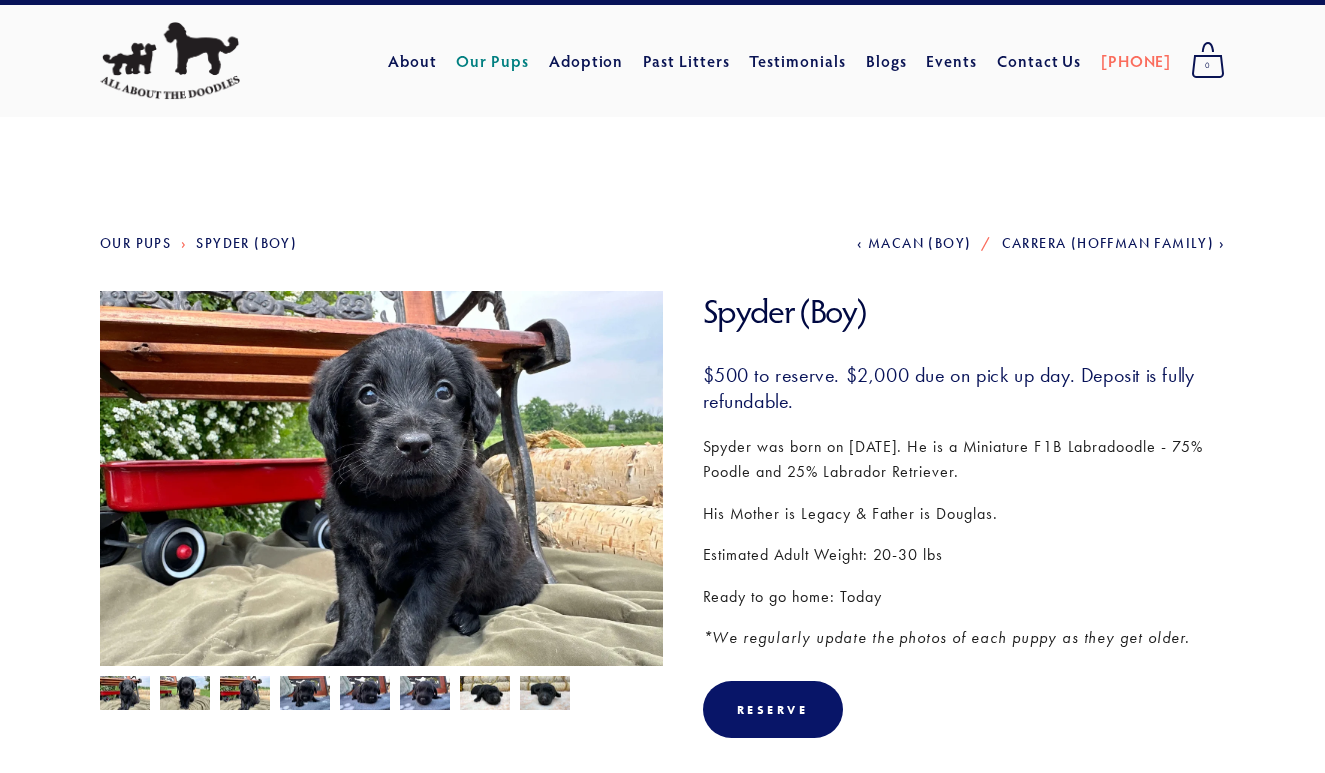 click at bounding box center [125, 695] 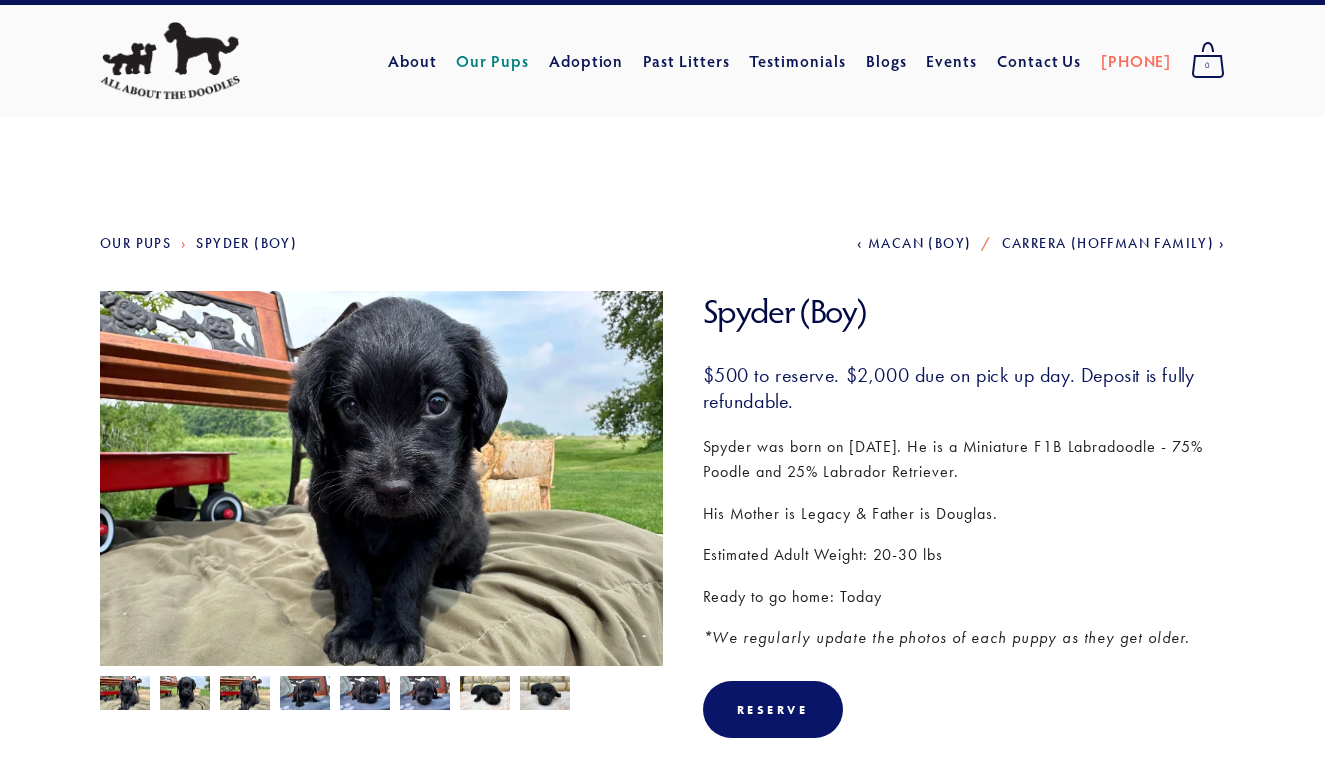 click at bounding box center [125, 695] 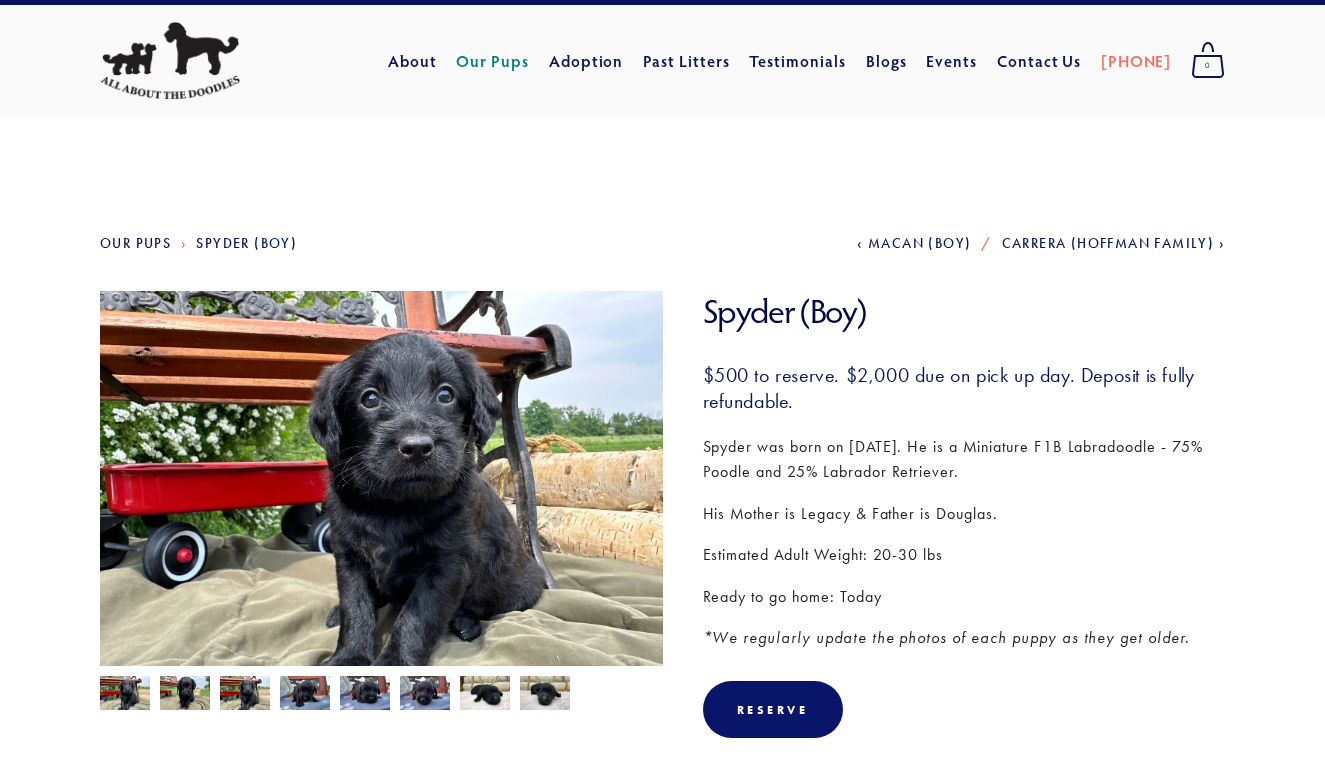 click at bounding box center (125, 695) 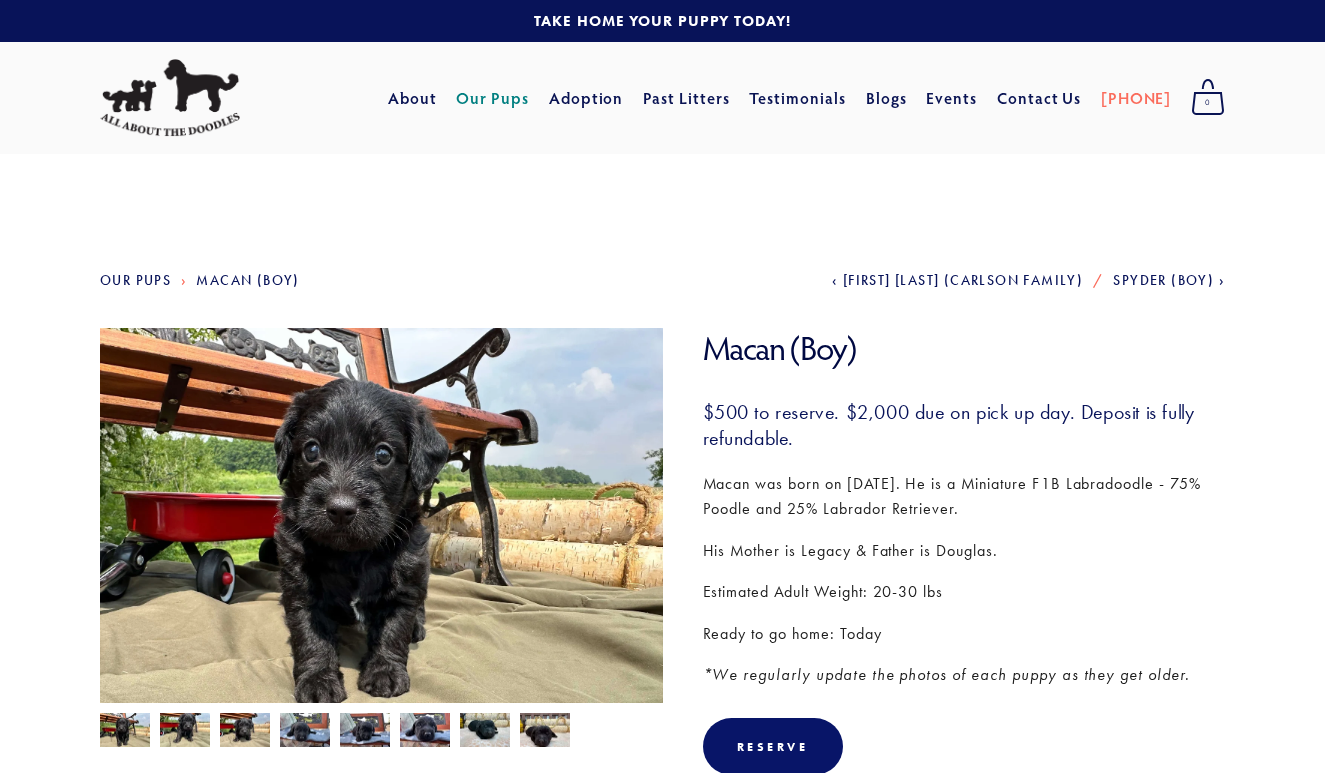 scroll, scrollTop: 0, scrollLeft: 0, axis: both 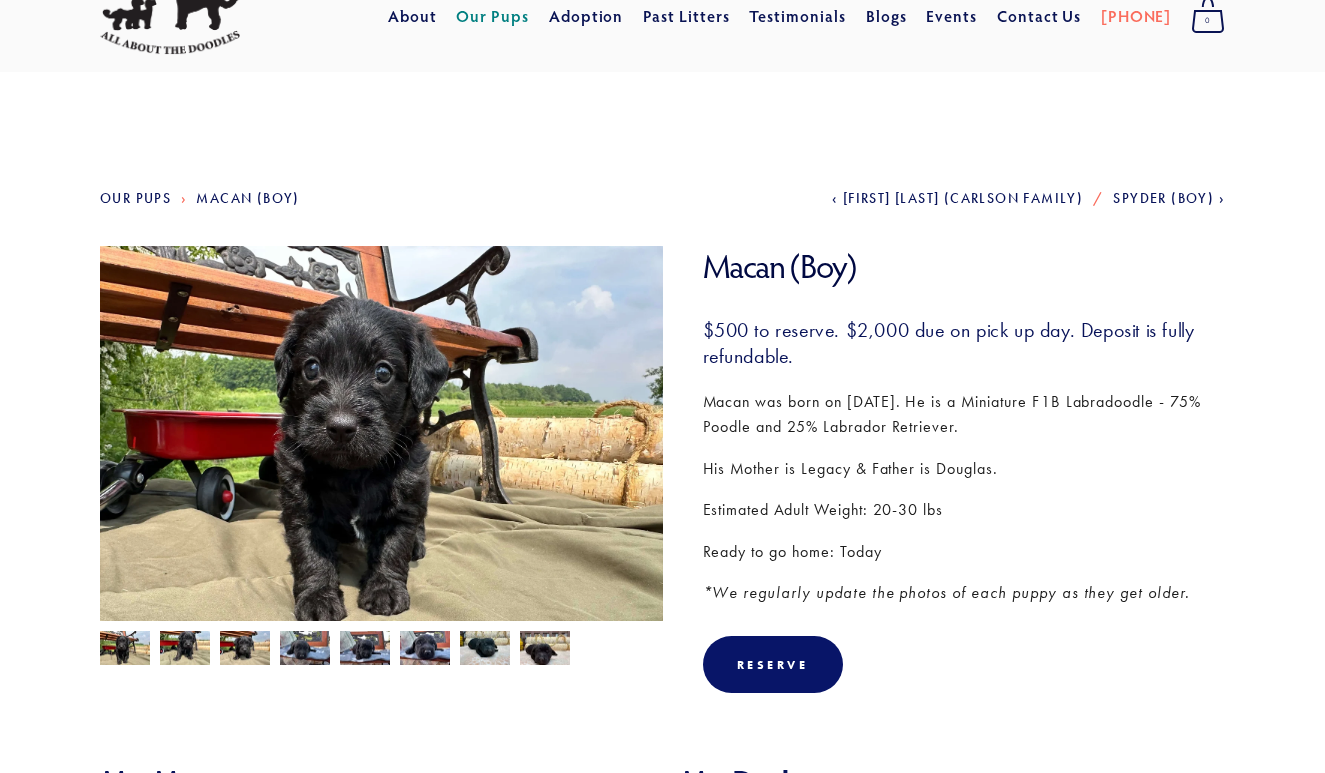 click at bounding box center (125, 650) 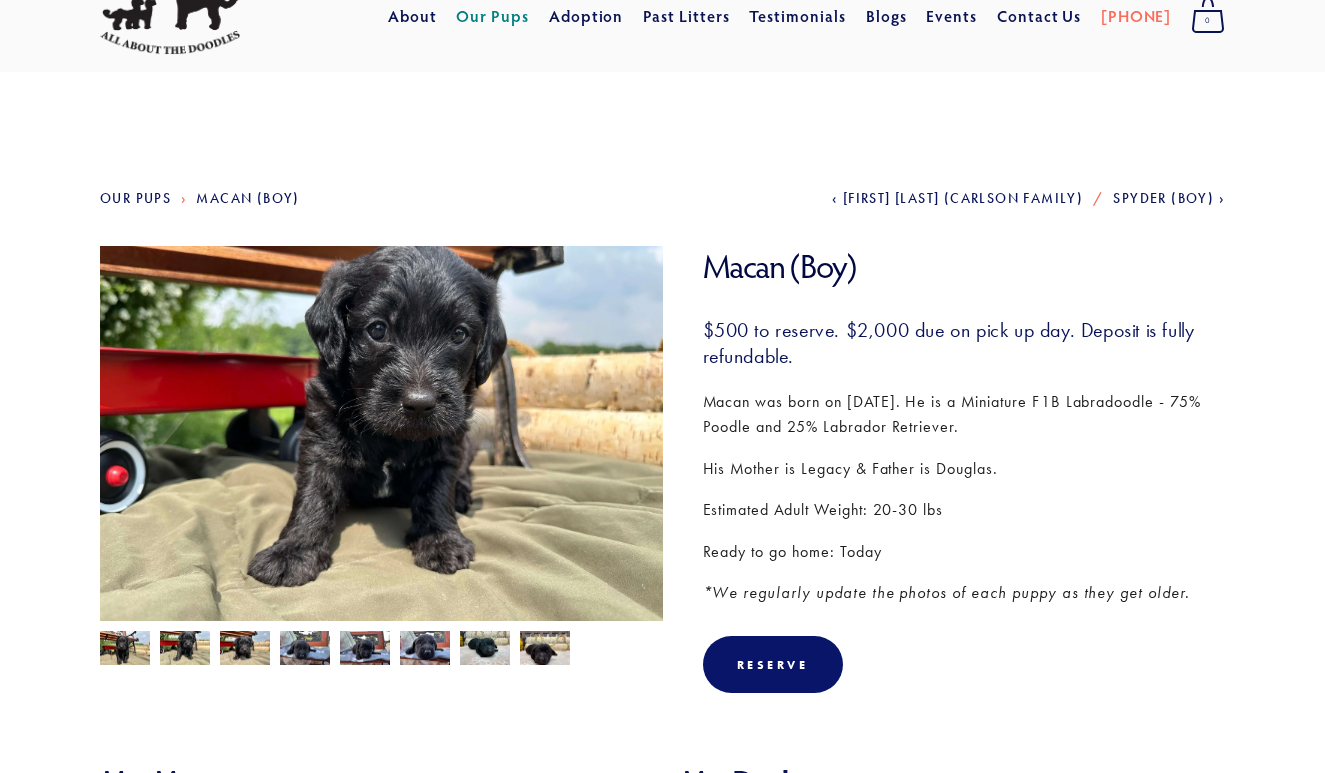 click at bounding box center [125, 650] 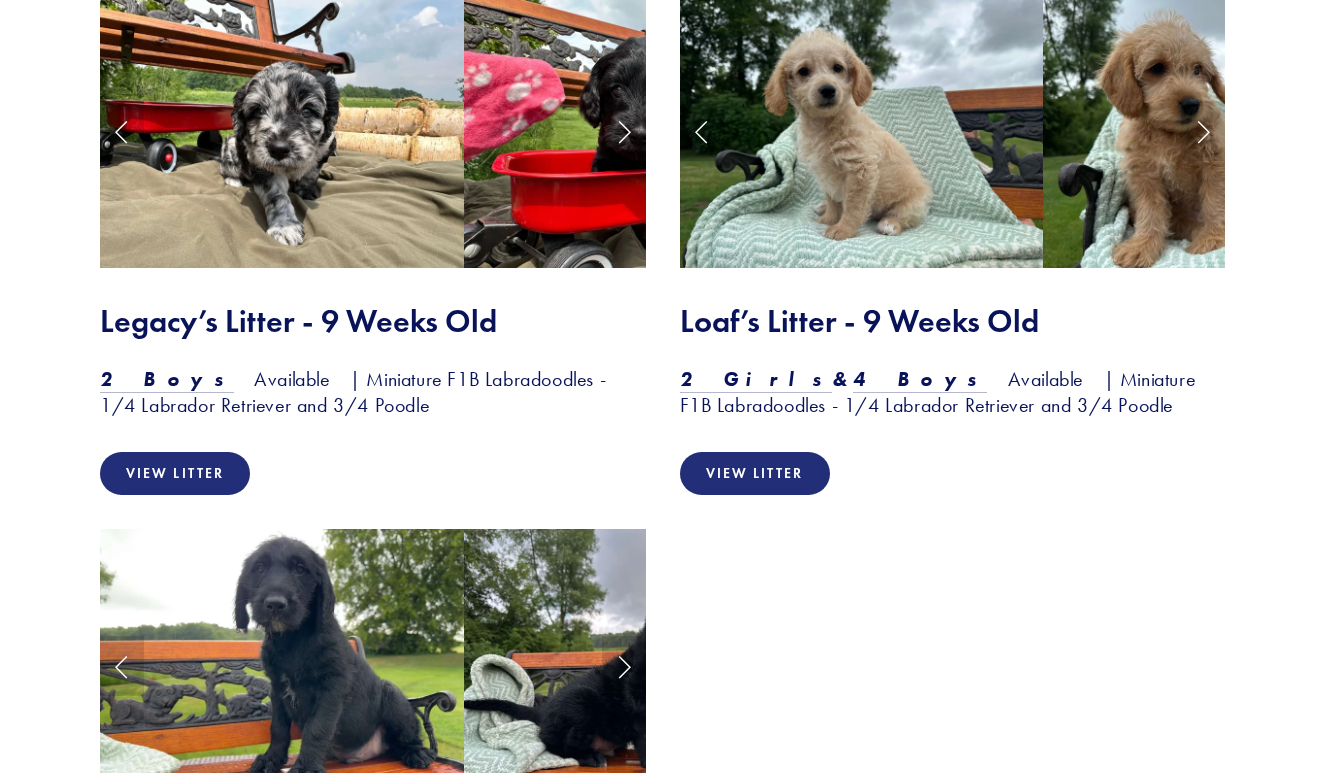 scroll, scrollTop: 2219, scrollLeft: 0, axis: vertical 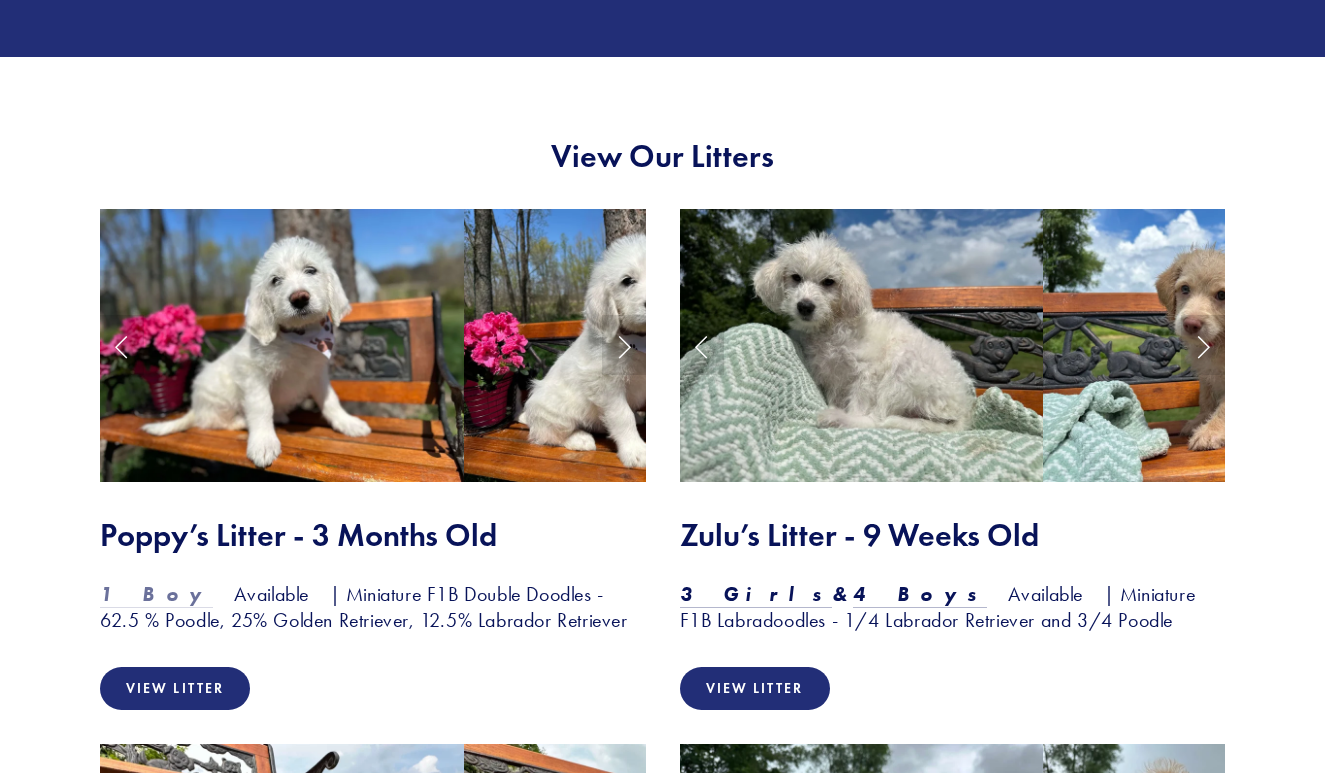 click on "1 Boy" at bounding box center (156, 594) 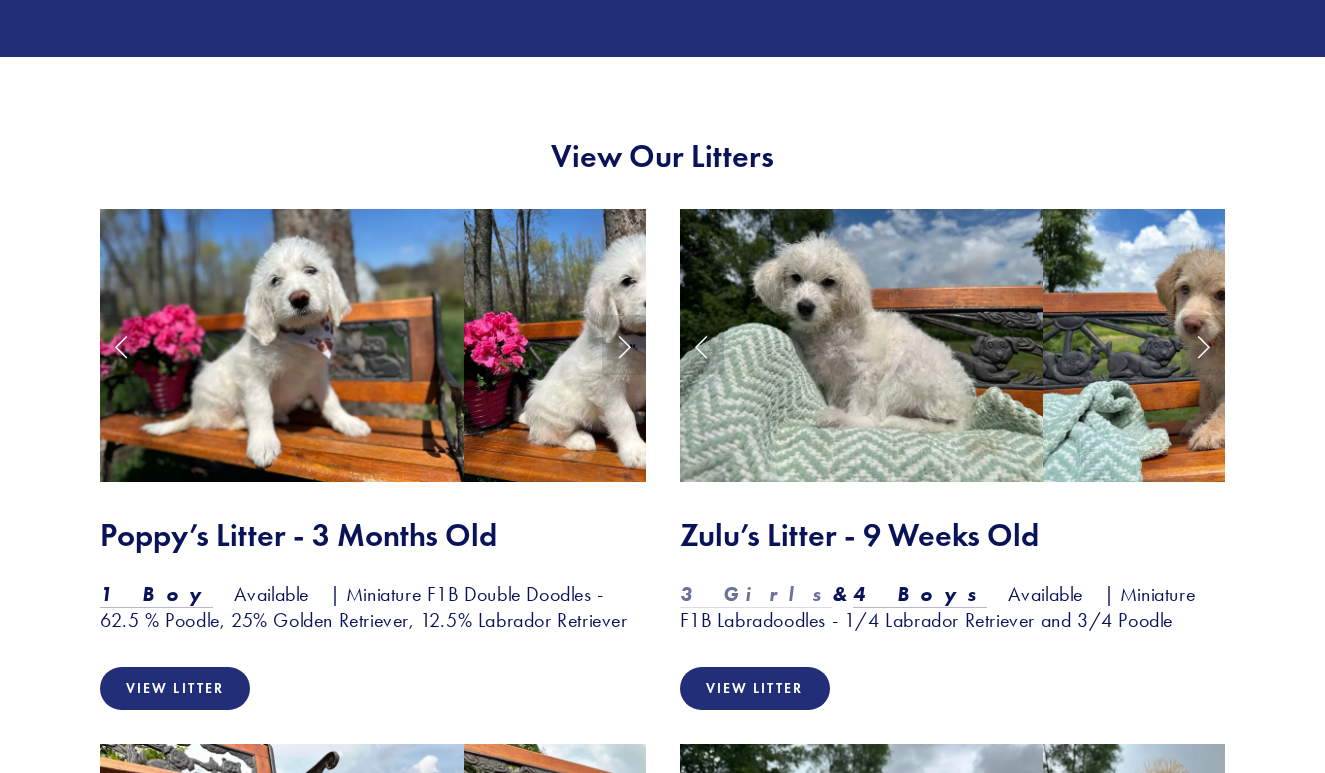 click on "3 Girls" at bounding box center (756, 594) 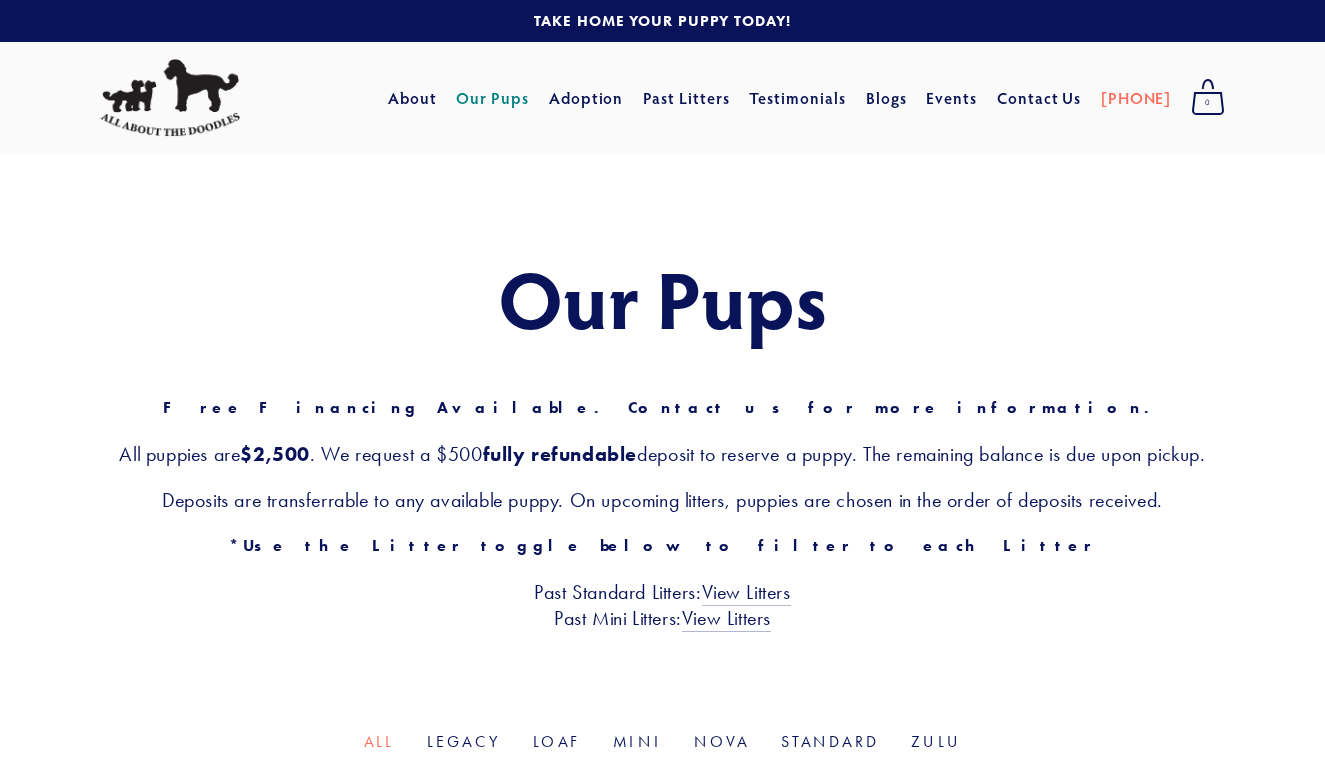 scroll, scrollTop: 0, scrollLeft: 0, axis: both 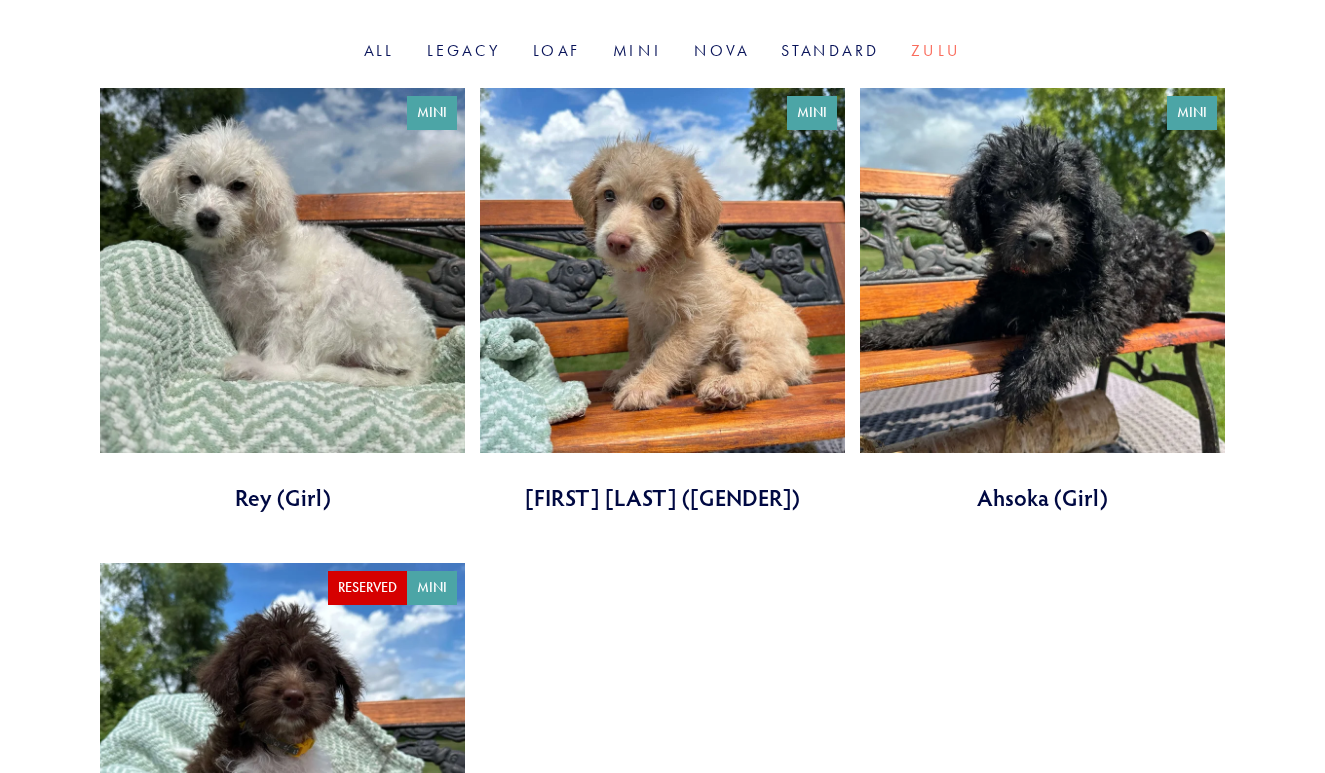 click at bounding box center (662, 300) 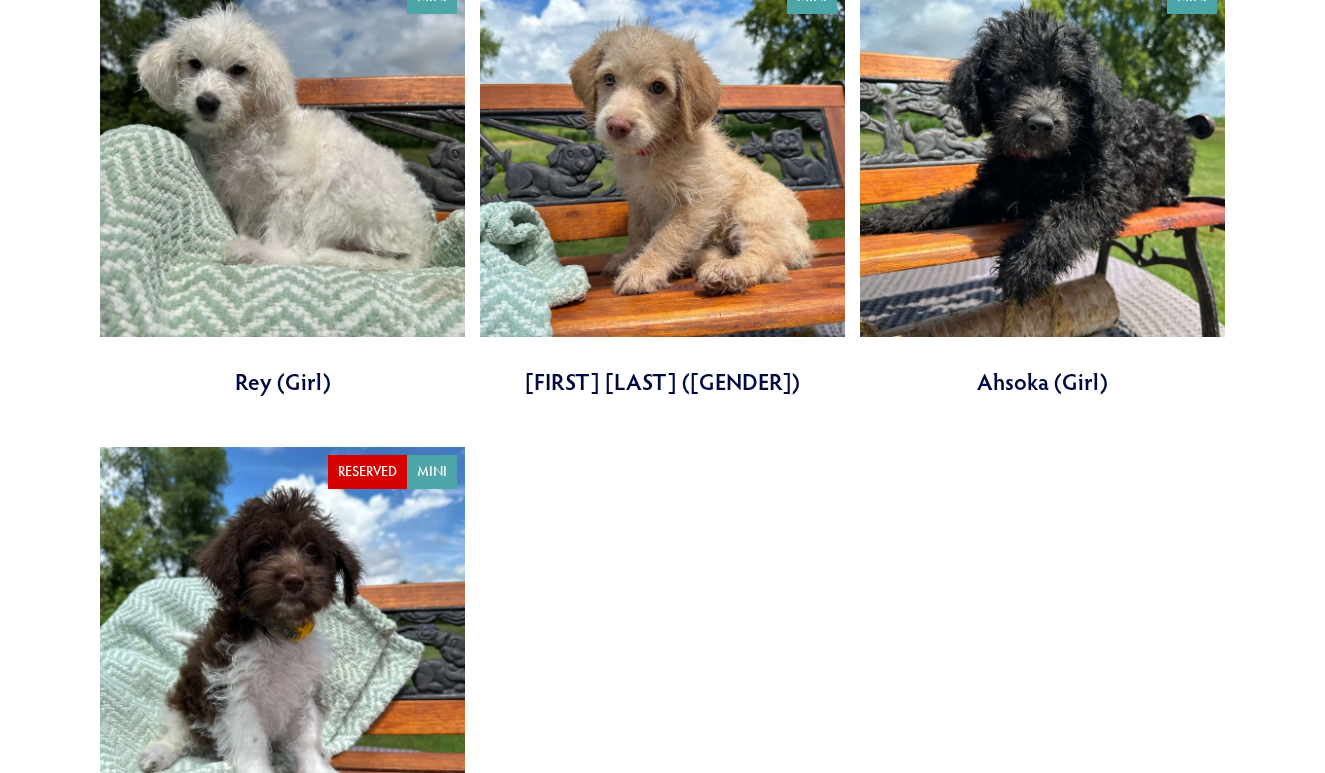 scroll, scrollTop: 967, scrollLeft: 0, axis: vertical 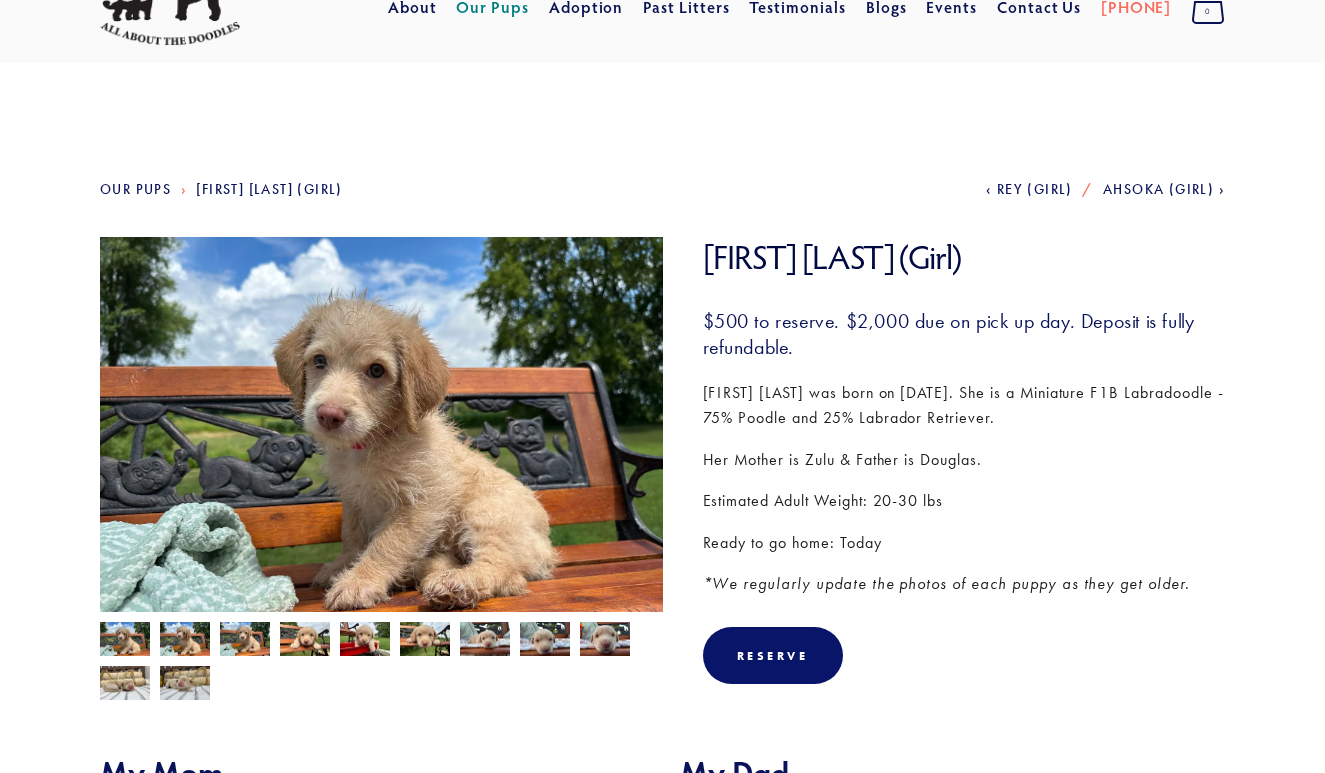 click at bounding box center (125, 641) 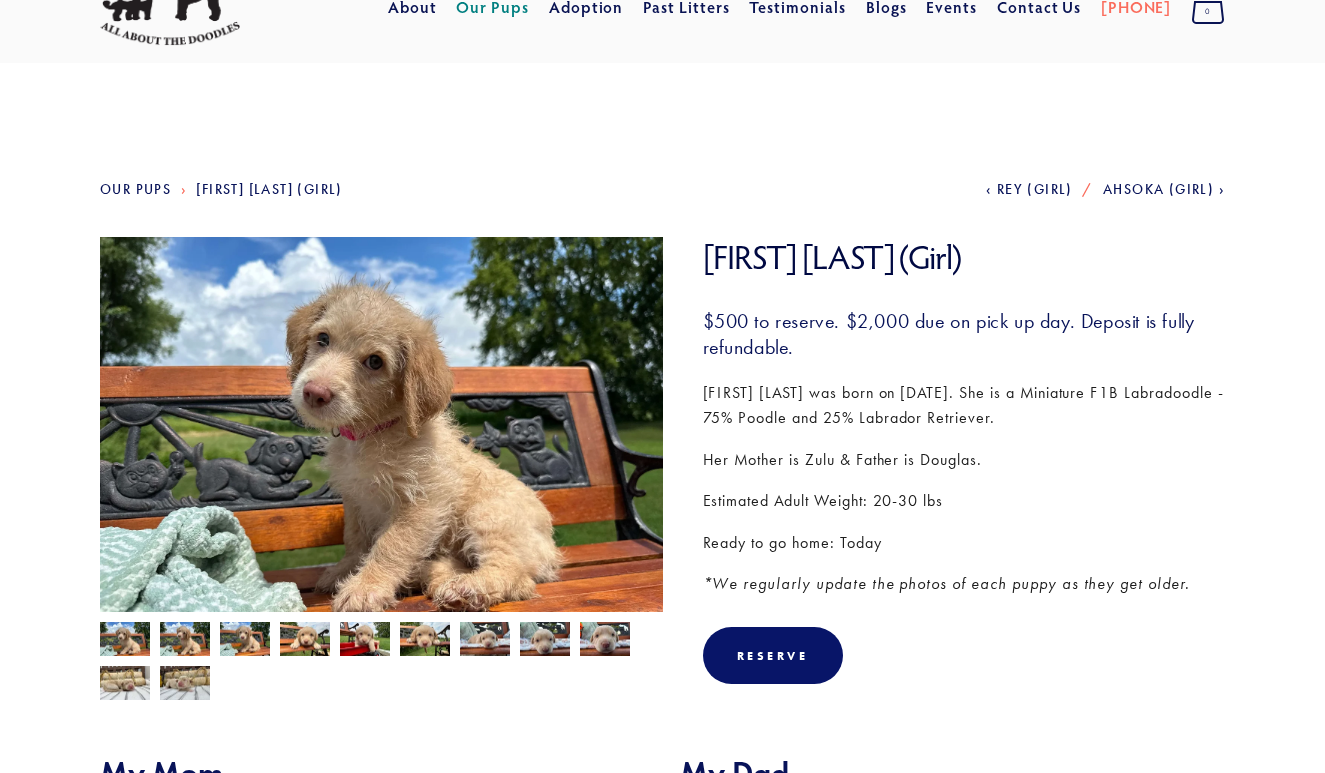 click at bounding box center (125, 641) 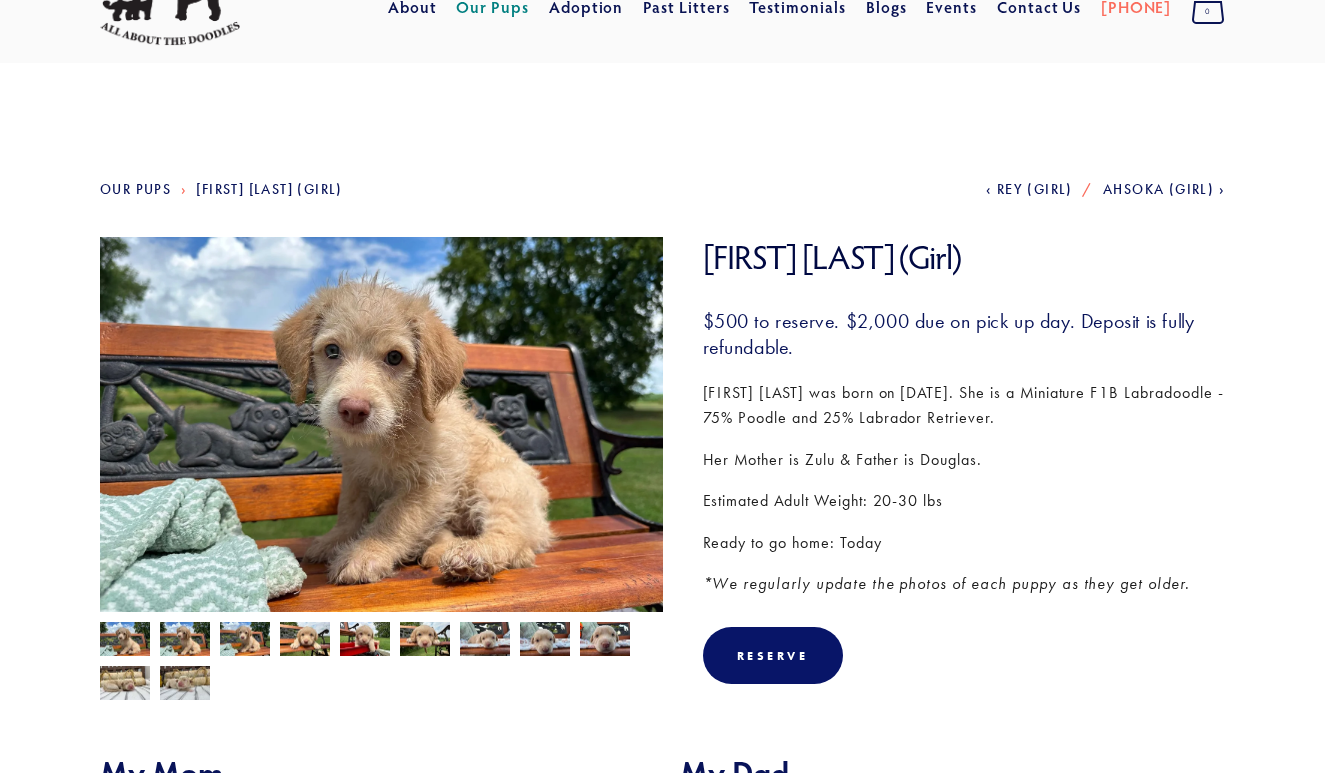 click at bounding box center (125, 641) 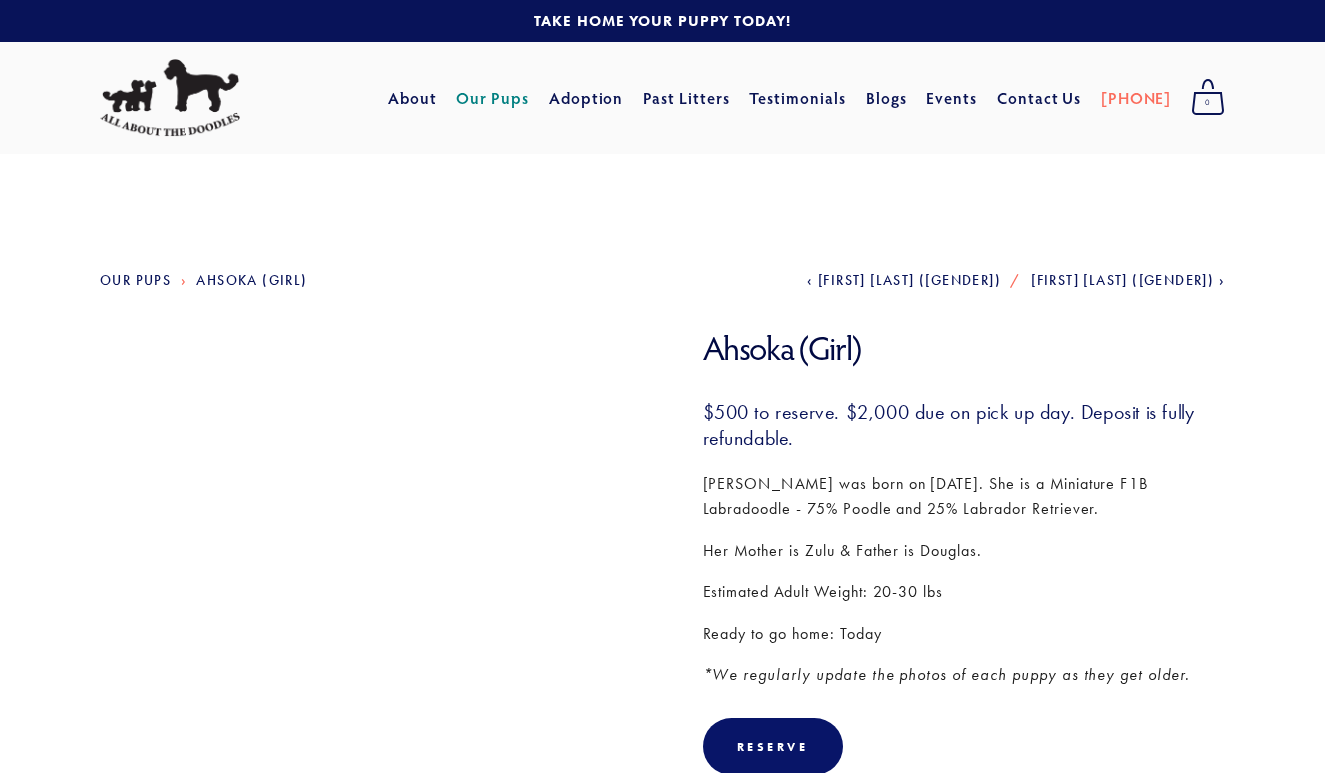 scroll, scrollTop: 0, scrollLeft: 0, axis: both 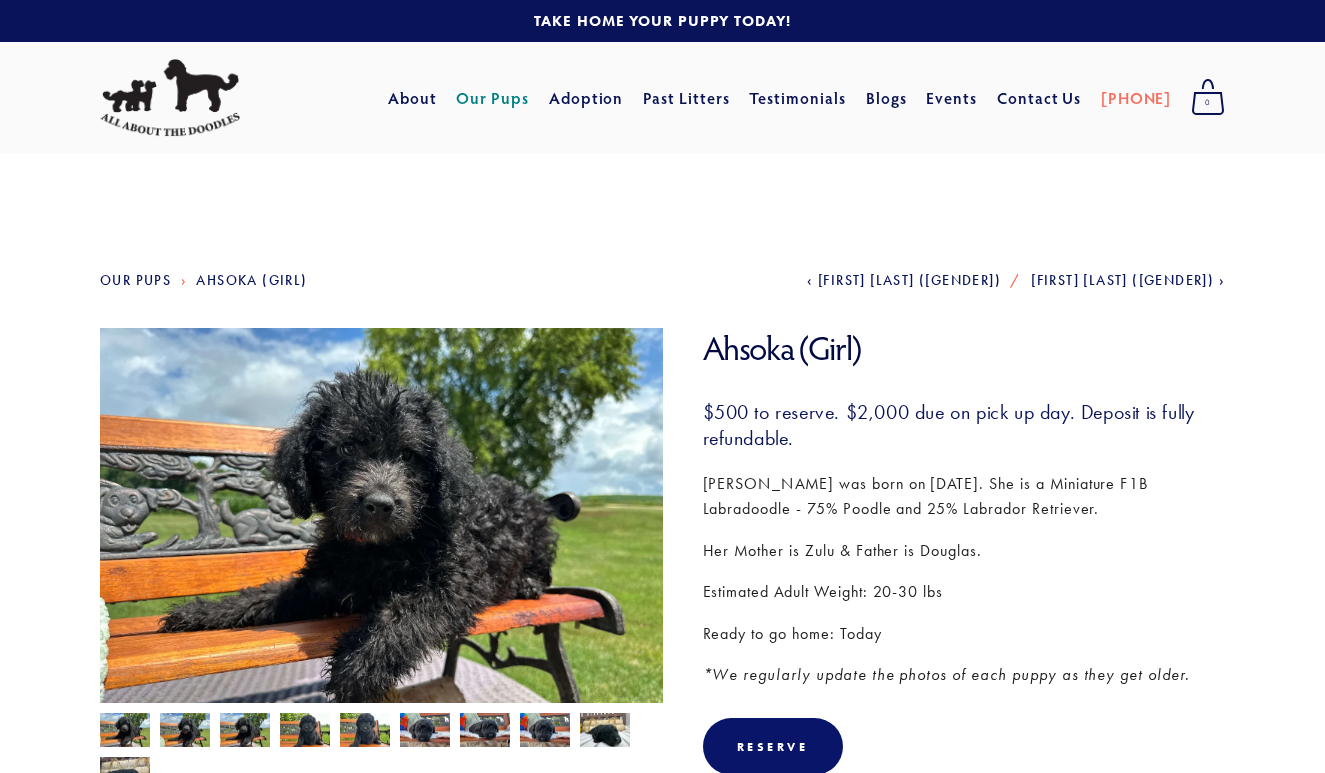 click at bounding box center (125, 732) 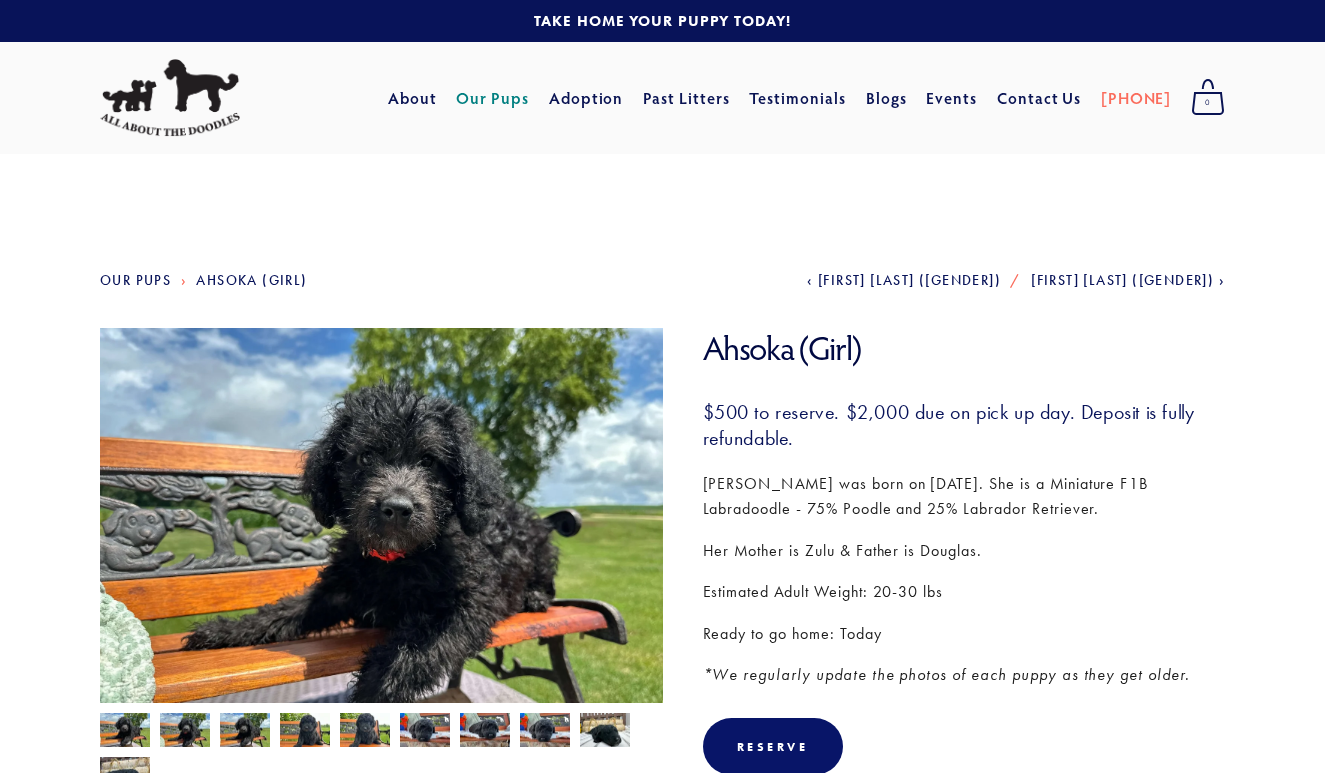 click at bounding box center [125, 732] 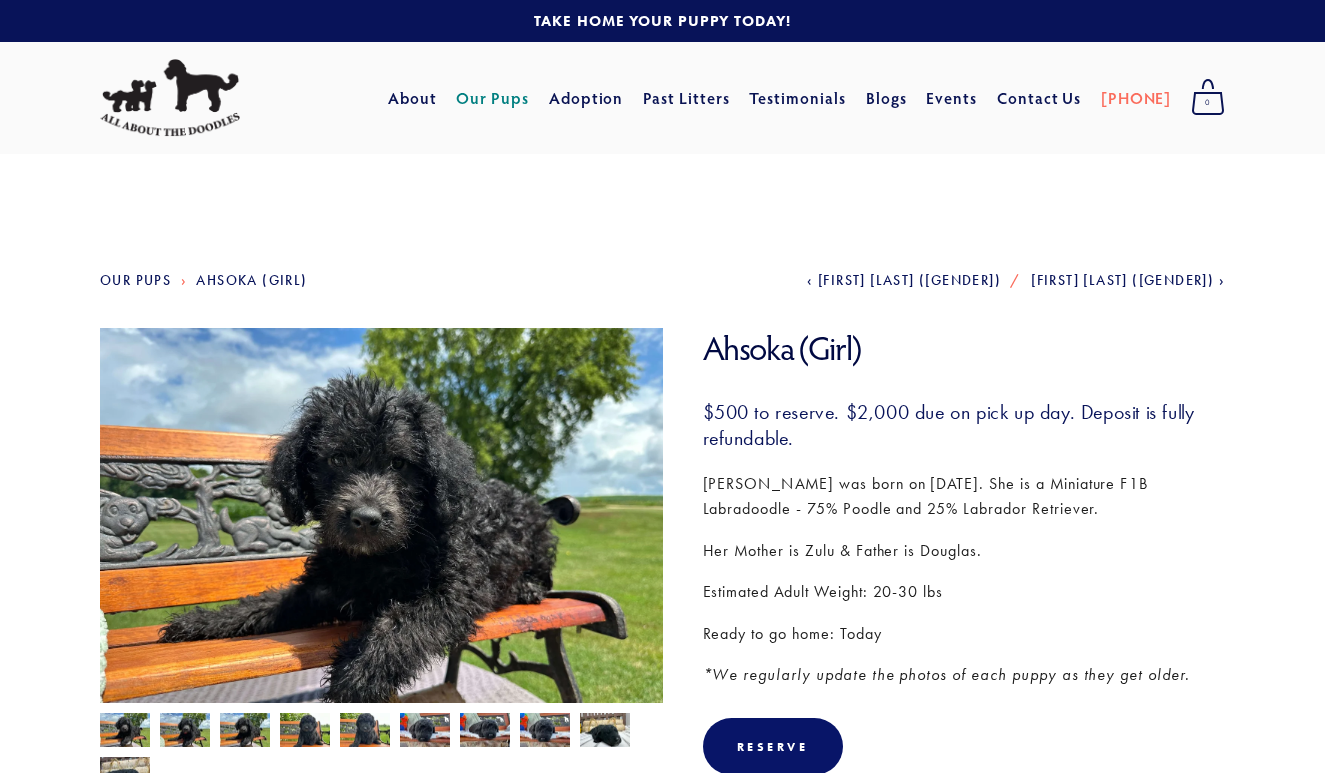 click at bounding box center (125, 732) 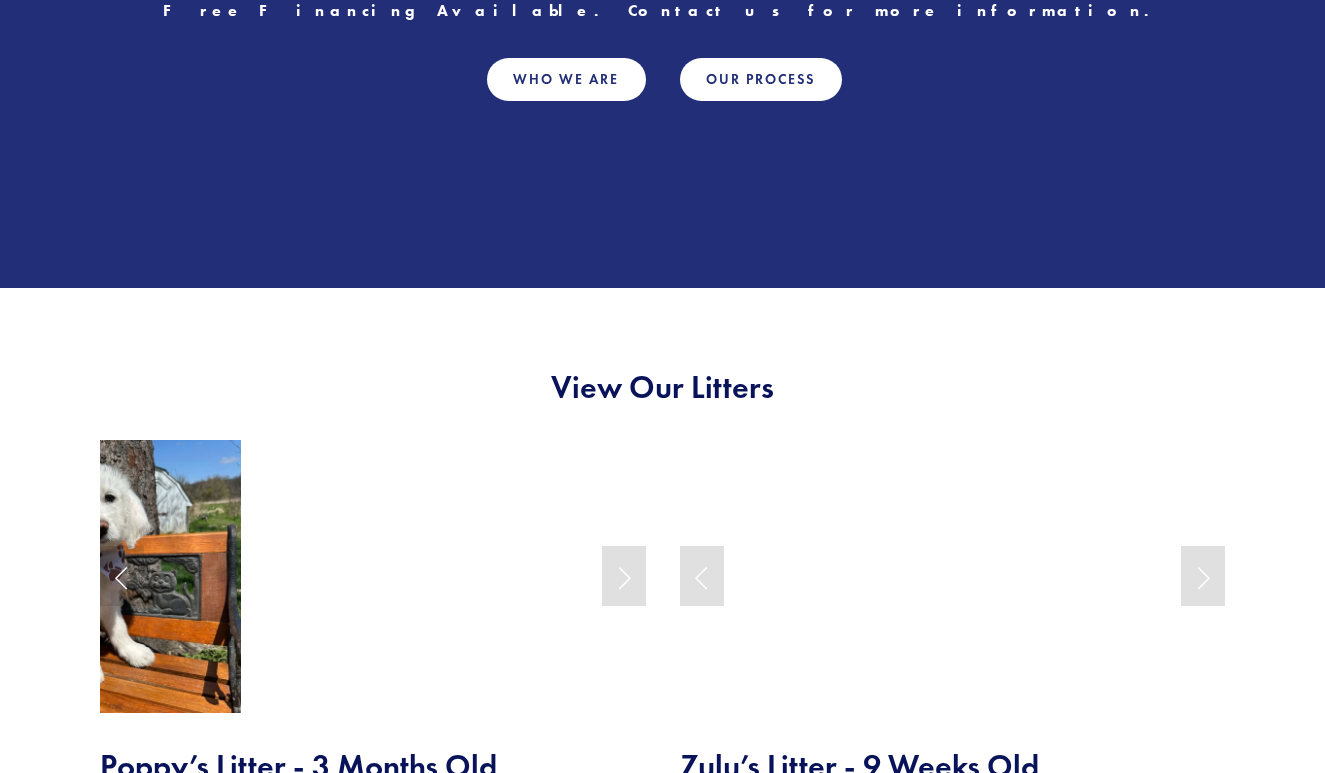 scroll, scrollTop: 1314, scrollLeft: 0, axis: vertical 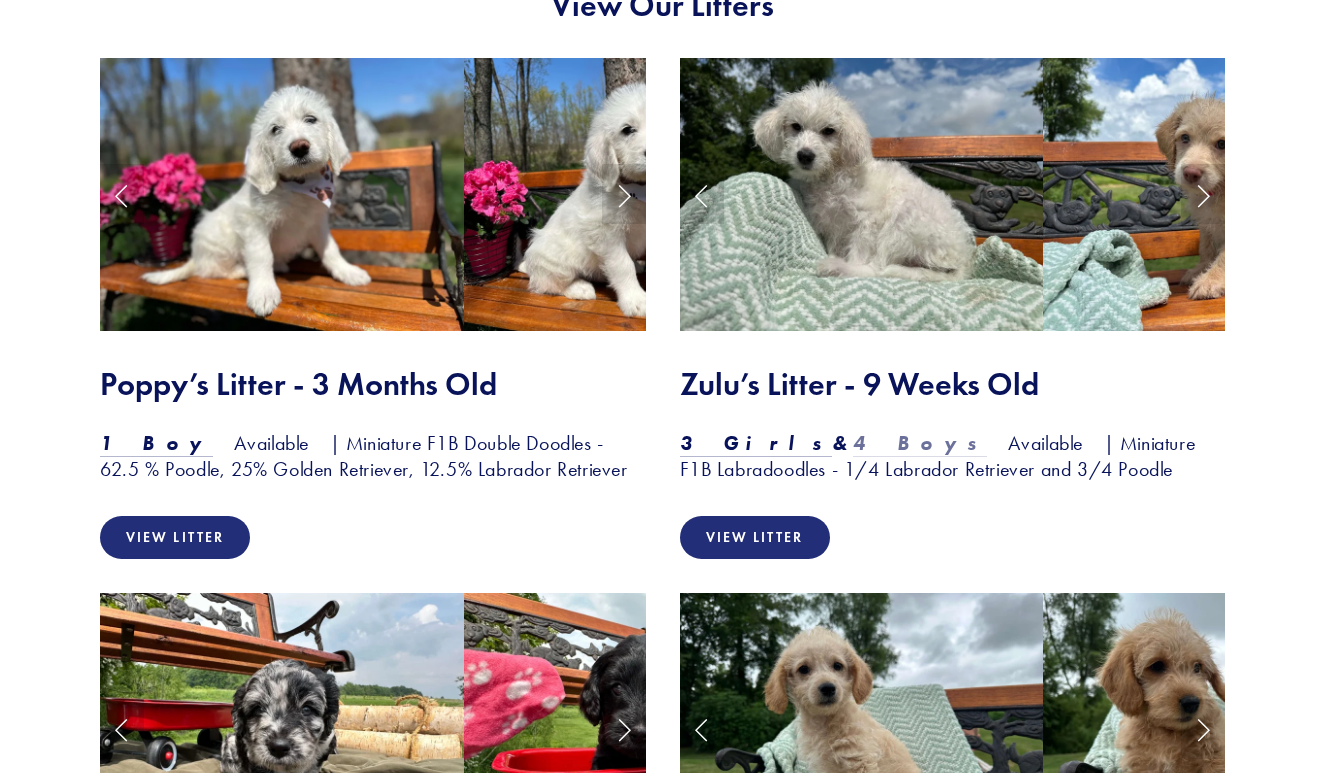click on "4 Boys" at bounding box center [920, 443] 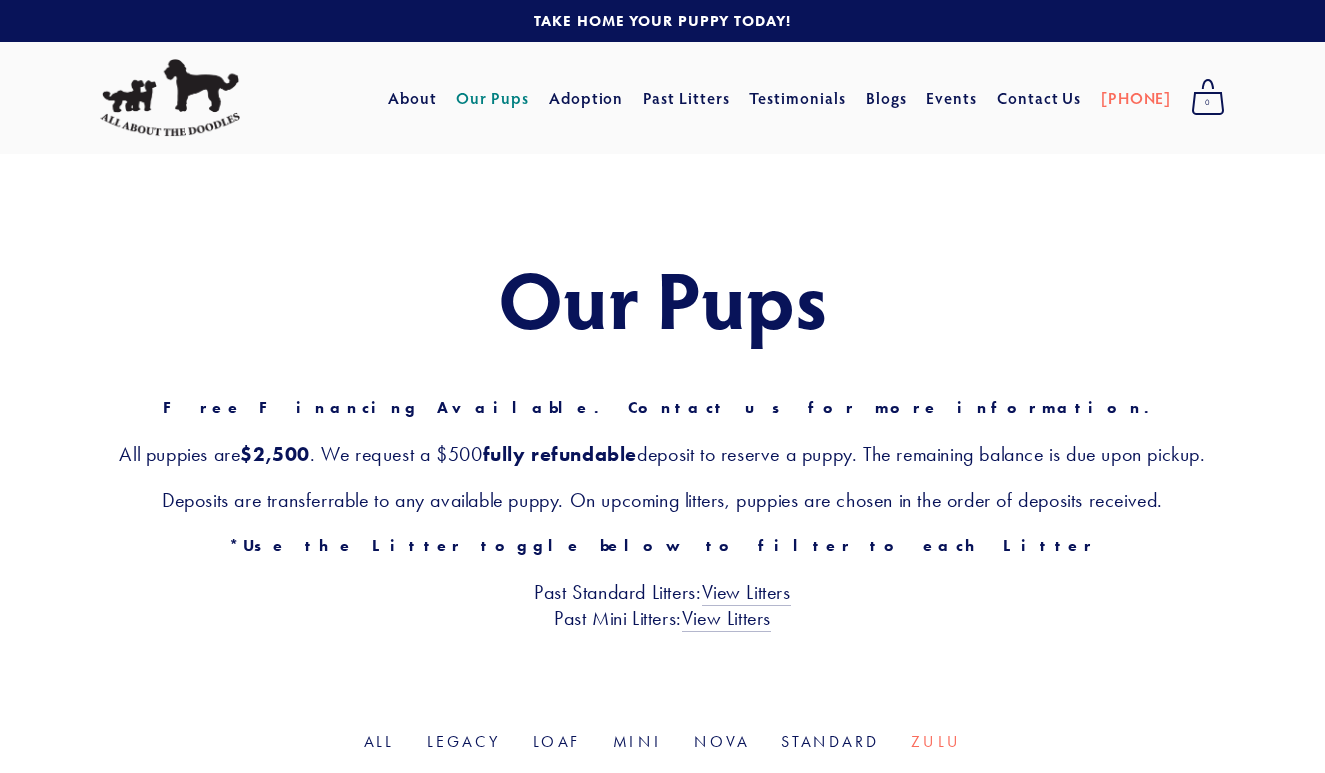 scroll, scrollTop: 0, scrollLeft: 0, axis: both 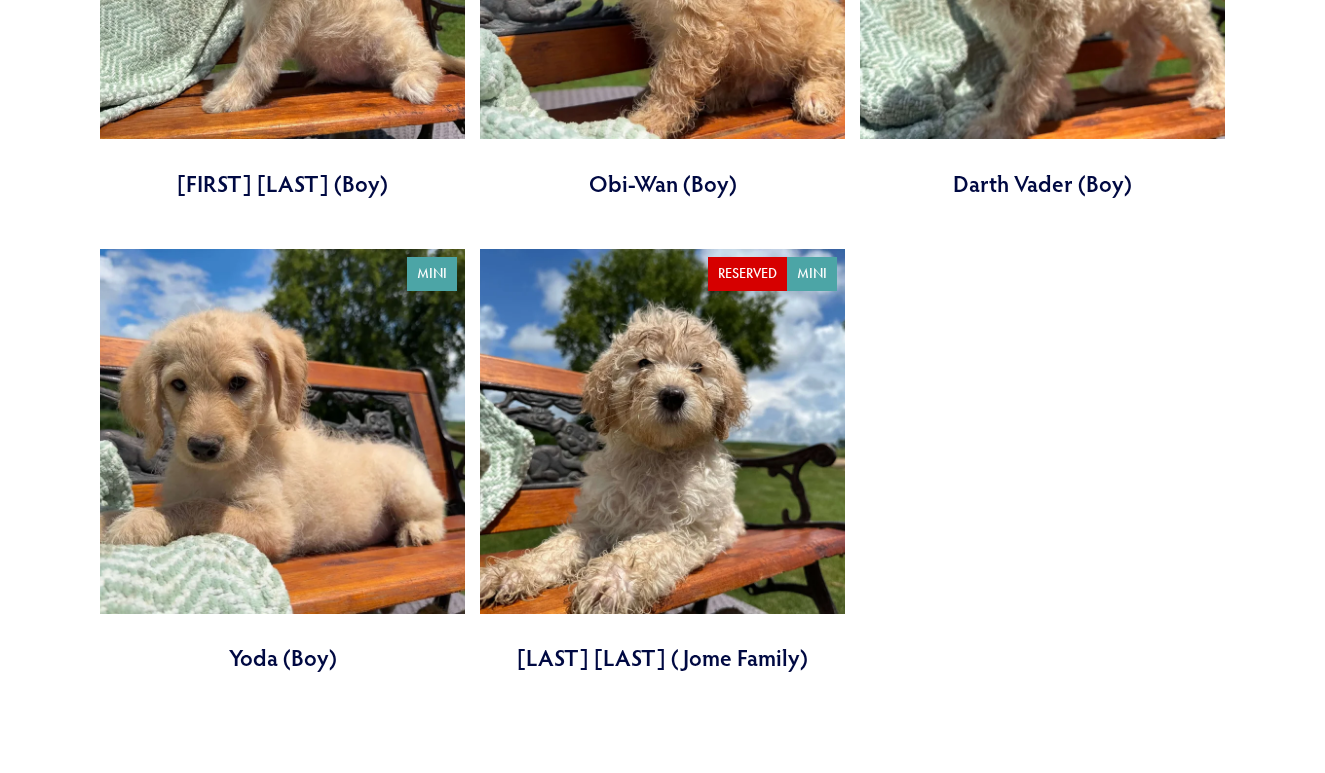 click at bounding box center (282, 461) 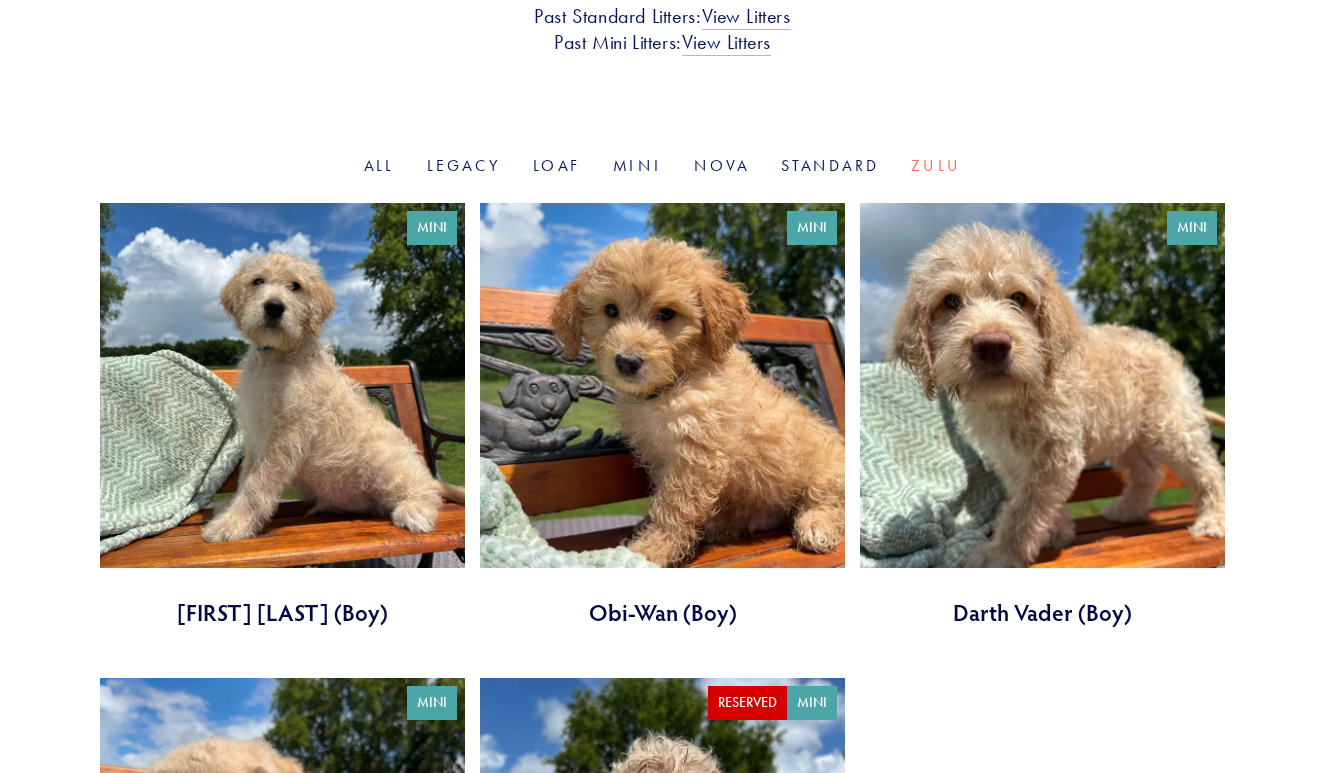 scroll, scrollTop: 564, scrollLeft: 0, axis: vertical 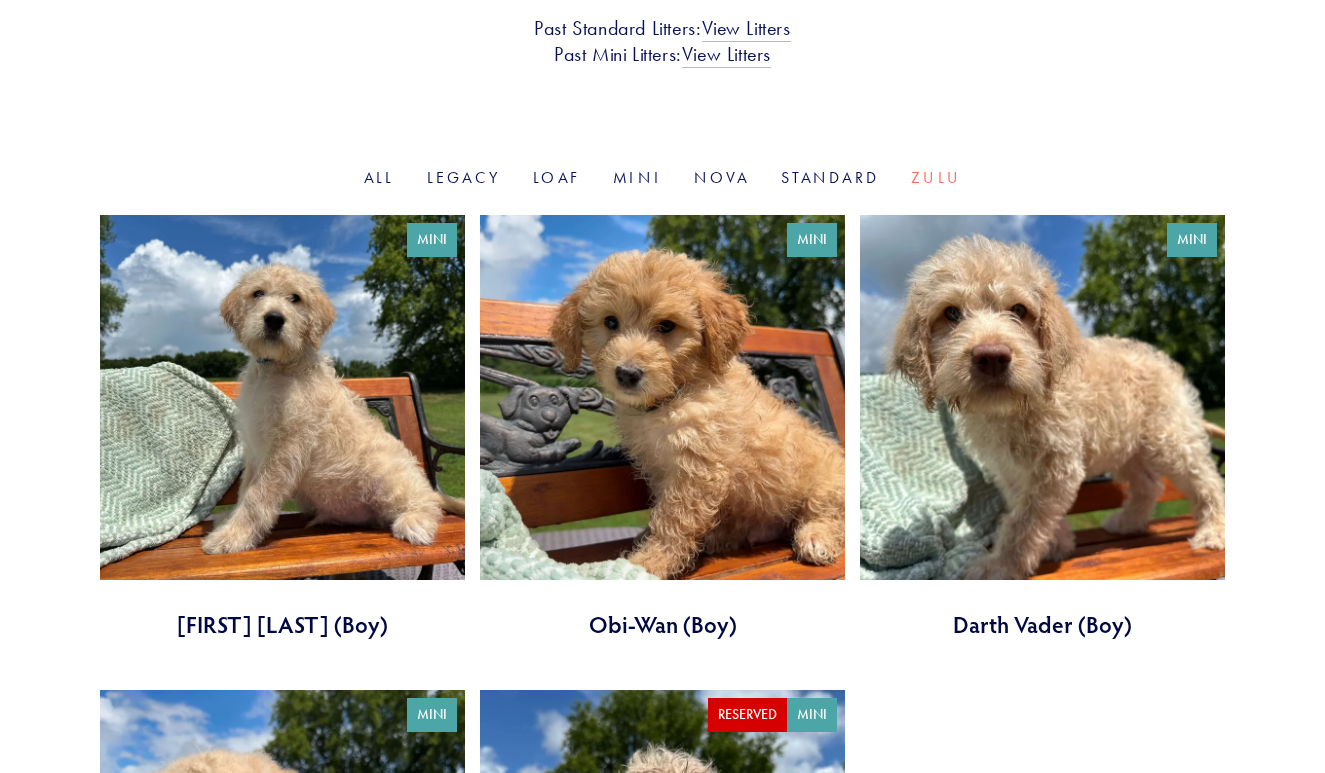 click at bounding box center (1042, 427) 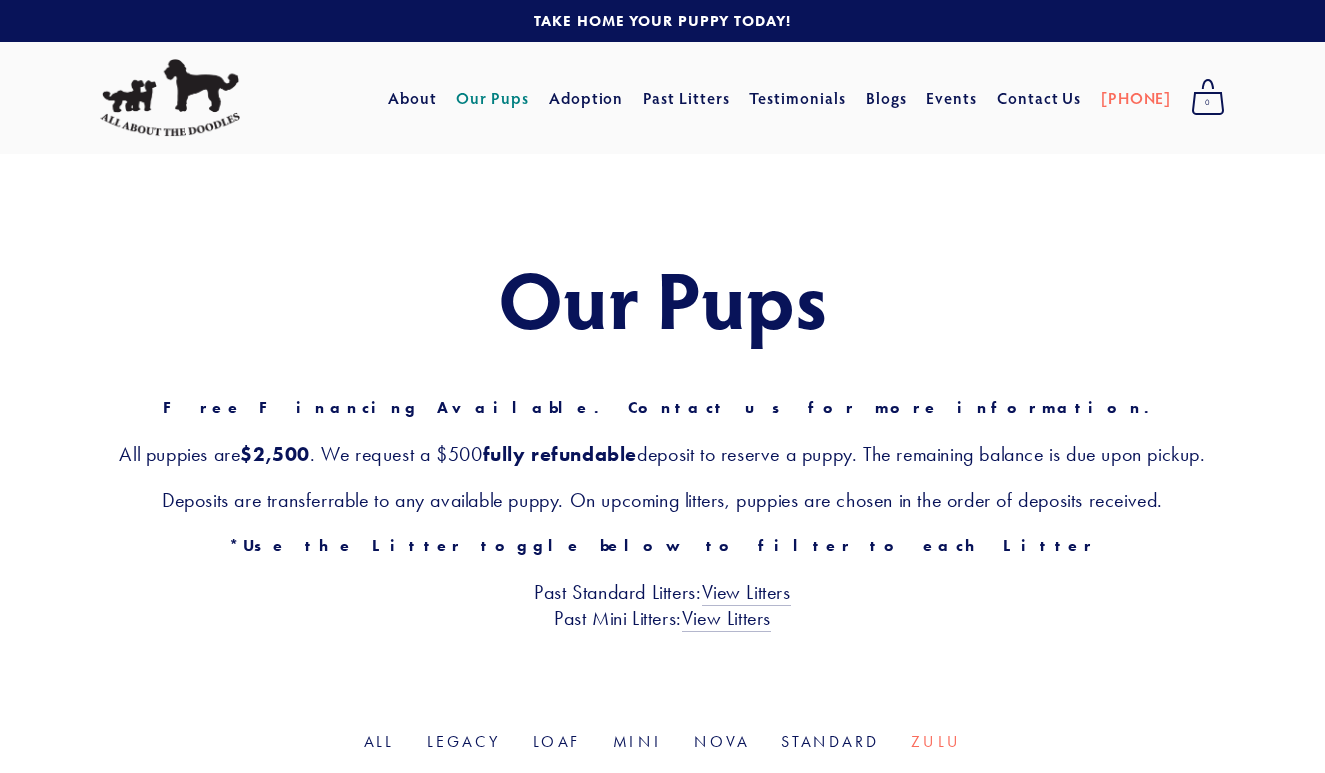 scroll, scrollTop: 0, scrollLeft: 0, axis: both 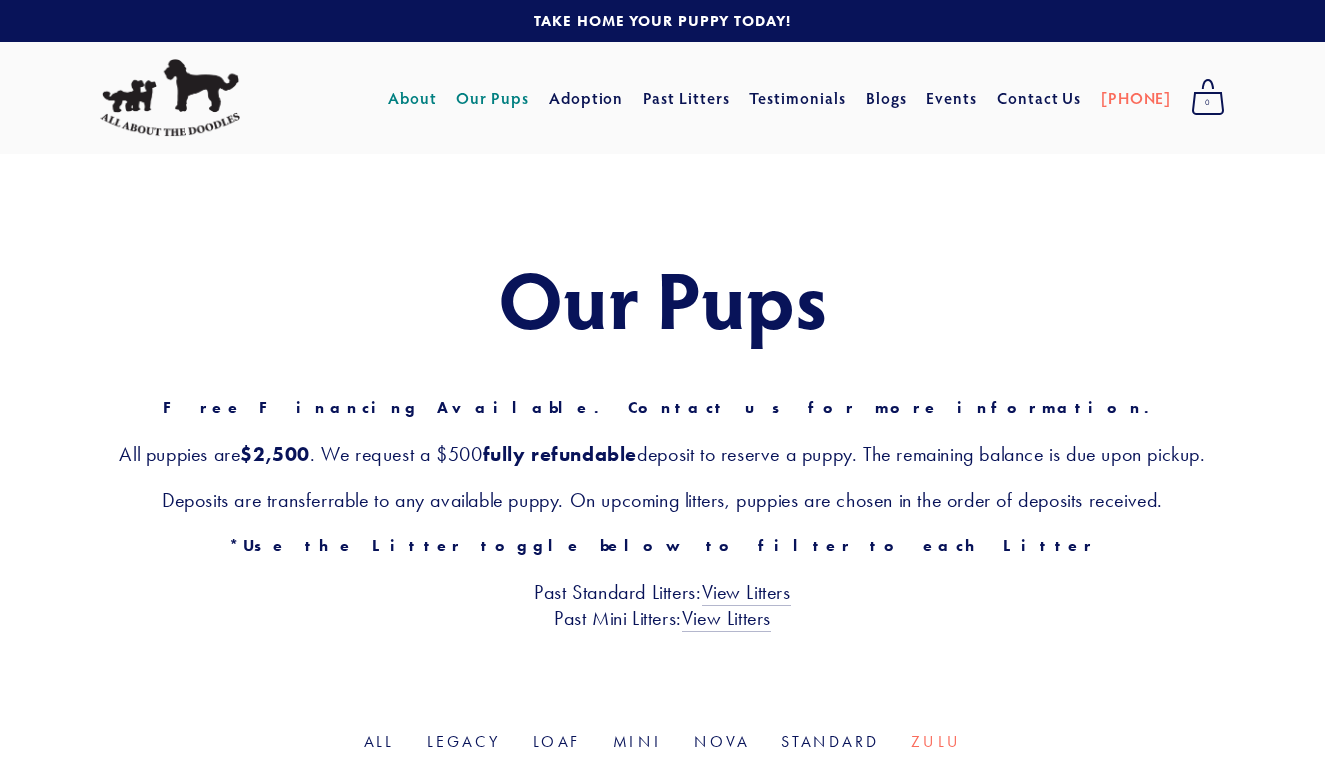 click on "About" at bounding box center [412, 98] 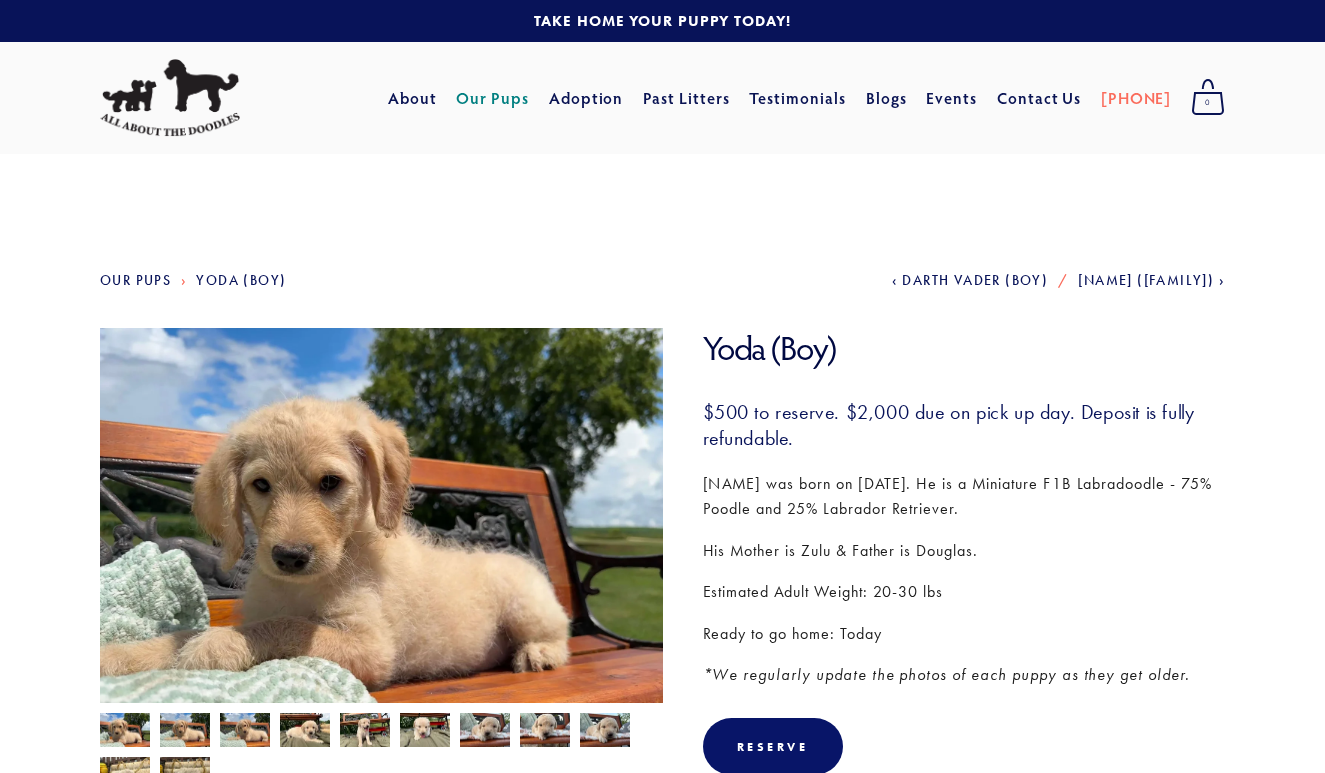 scroll, scrollTop: 0, scrollLeft: 0, axis: both 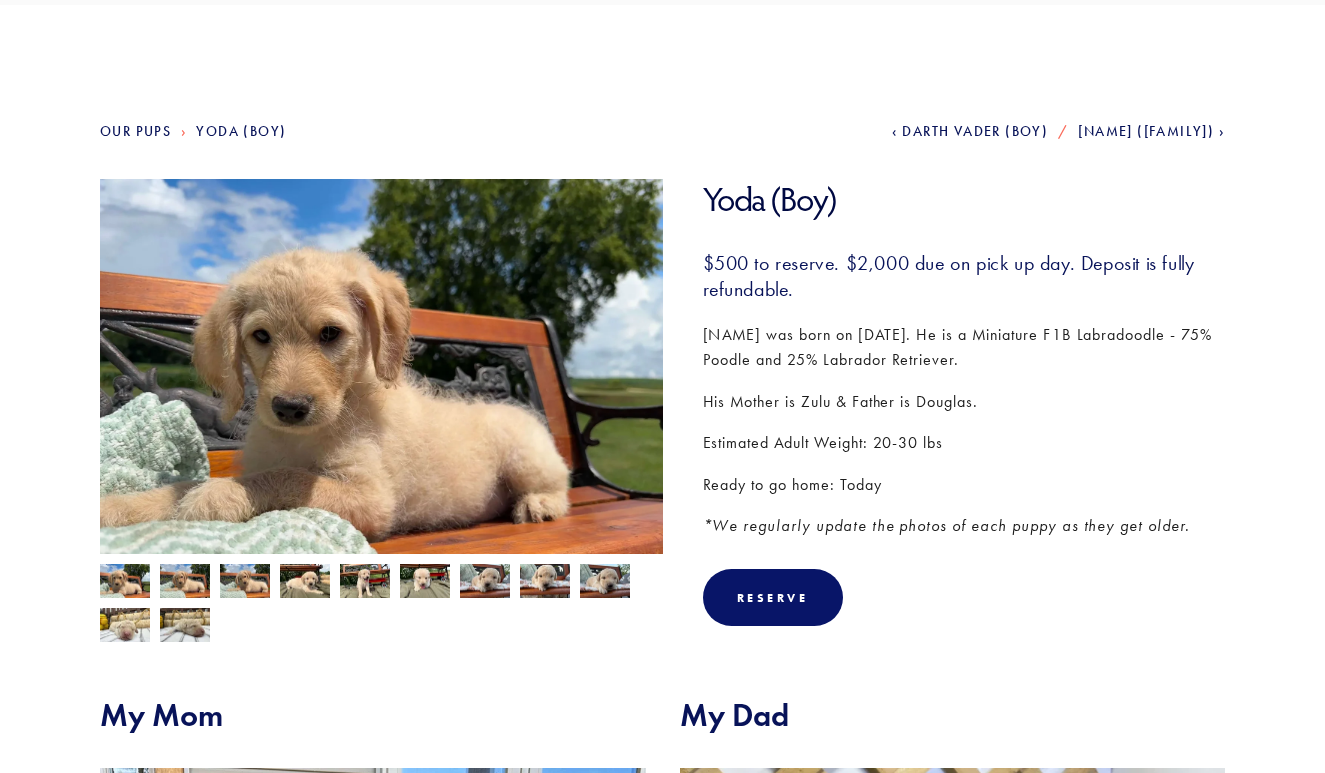 click at bounding box center [125, 583] 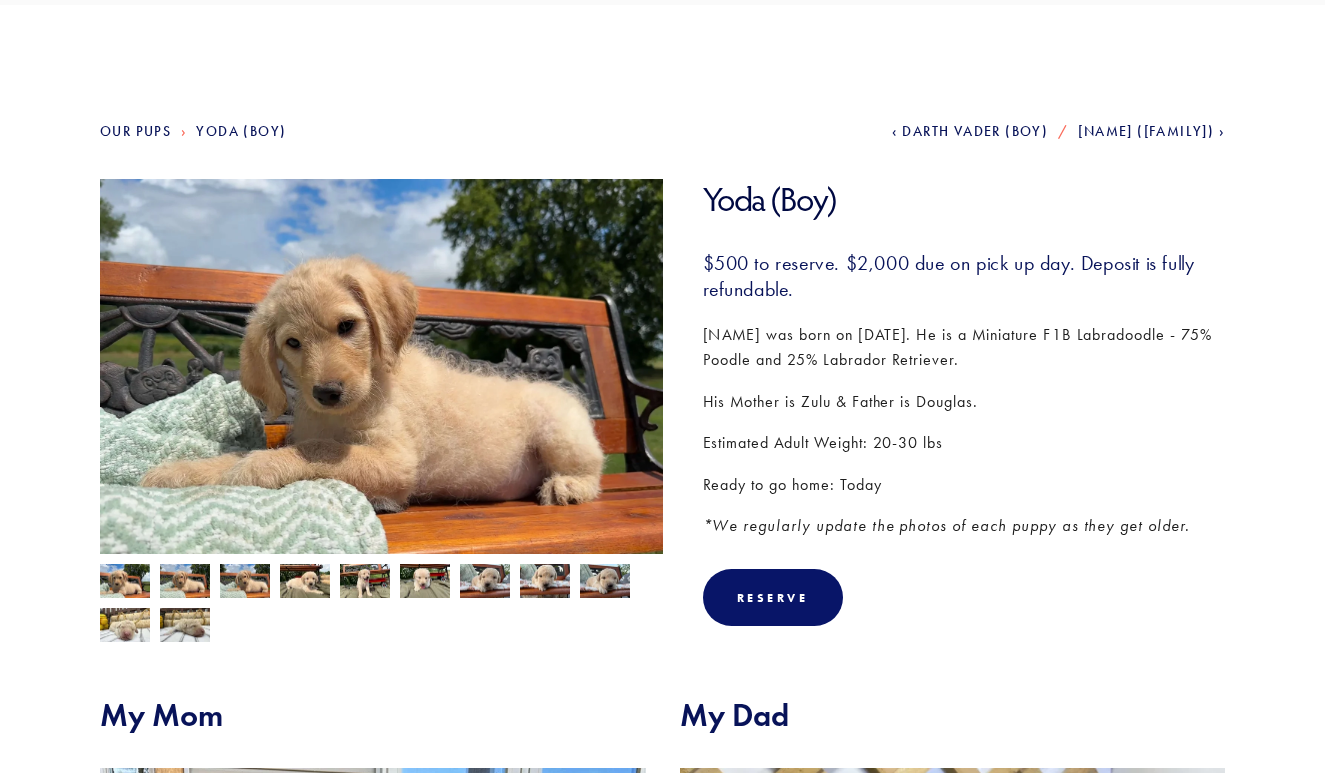 click at bounding box center [125, 583] 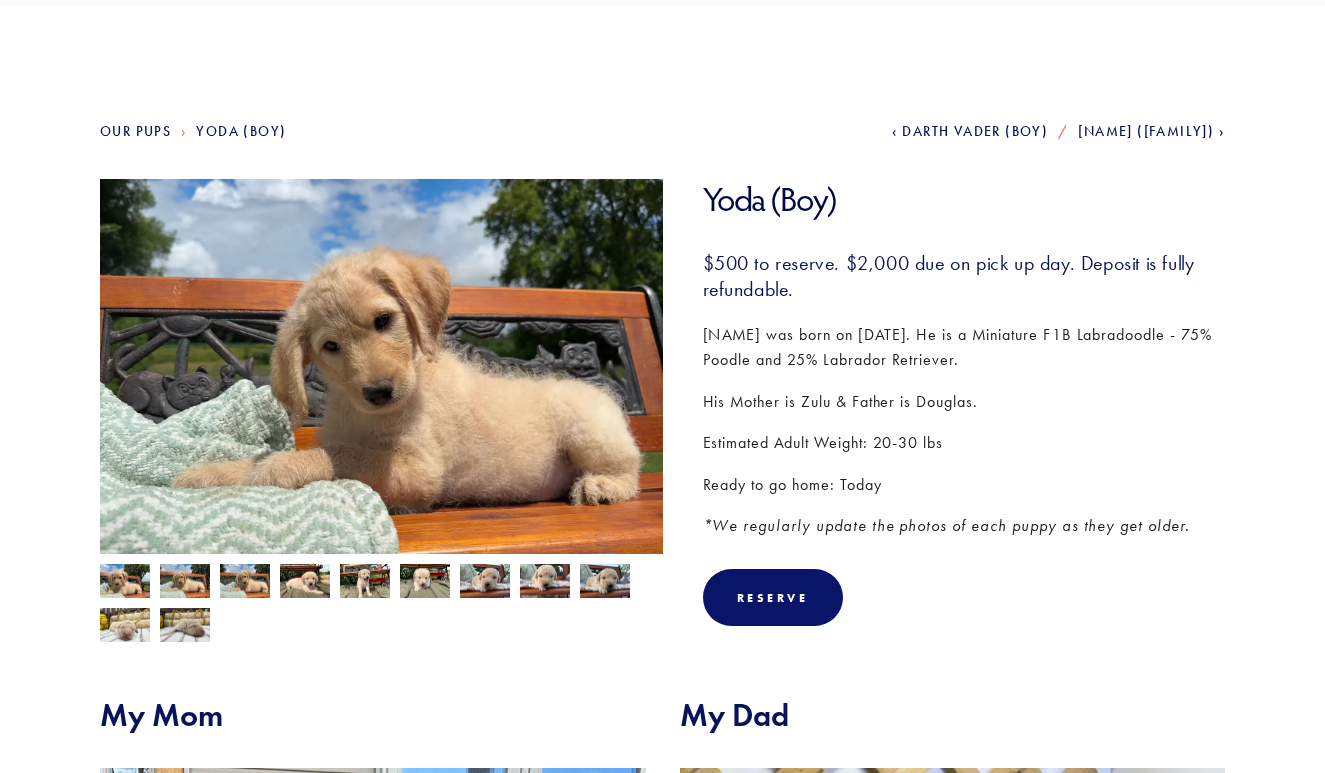 click at bounding box center (125, 583) 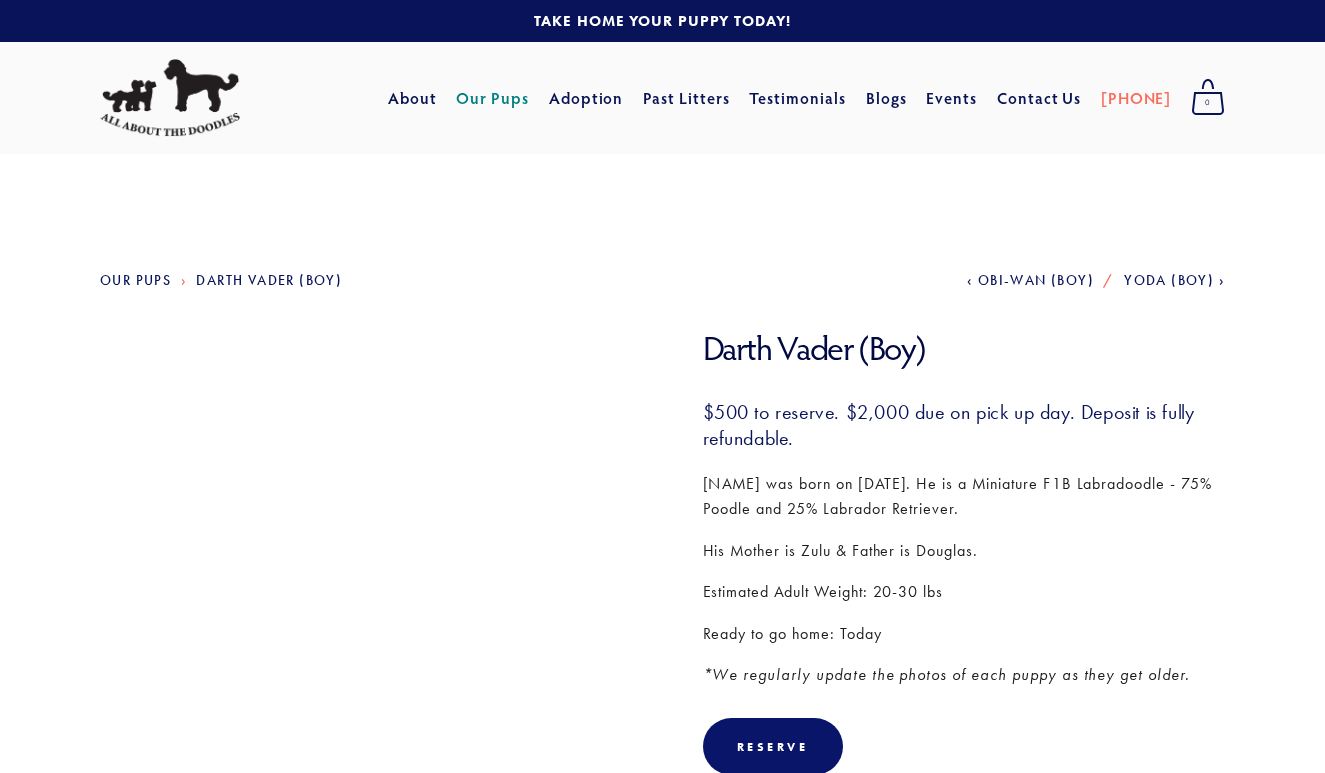 scroll, scrollTop: 0, scrollLeft: 0, axis: both 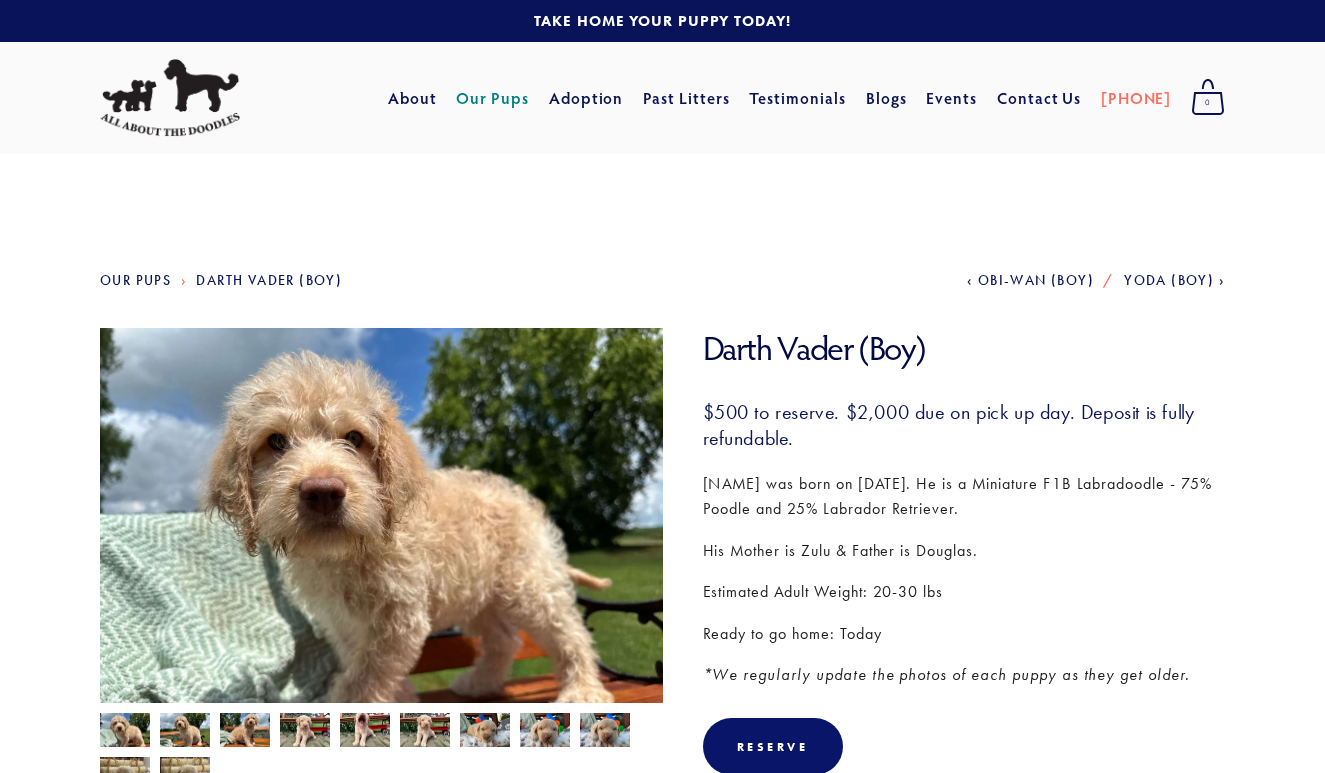 click at bounding box center [125, 732] 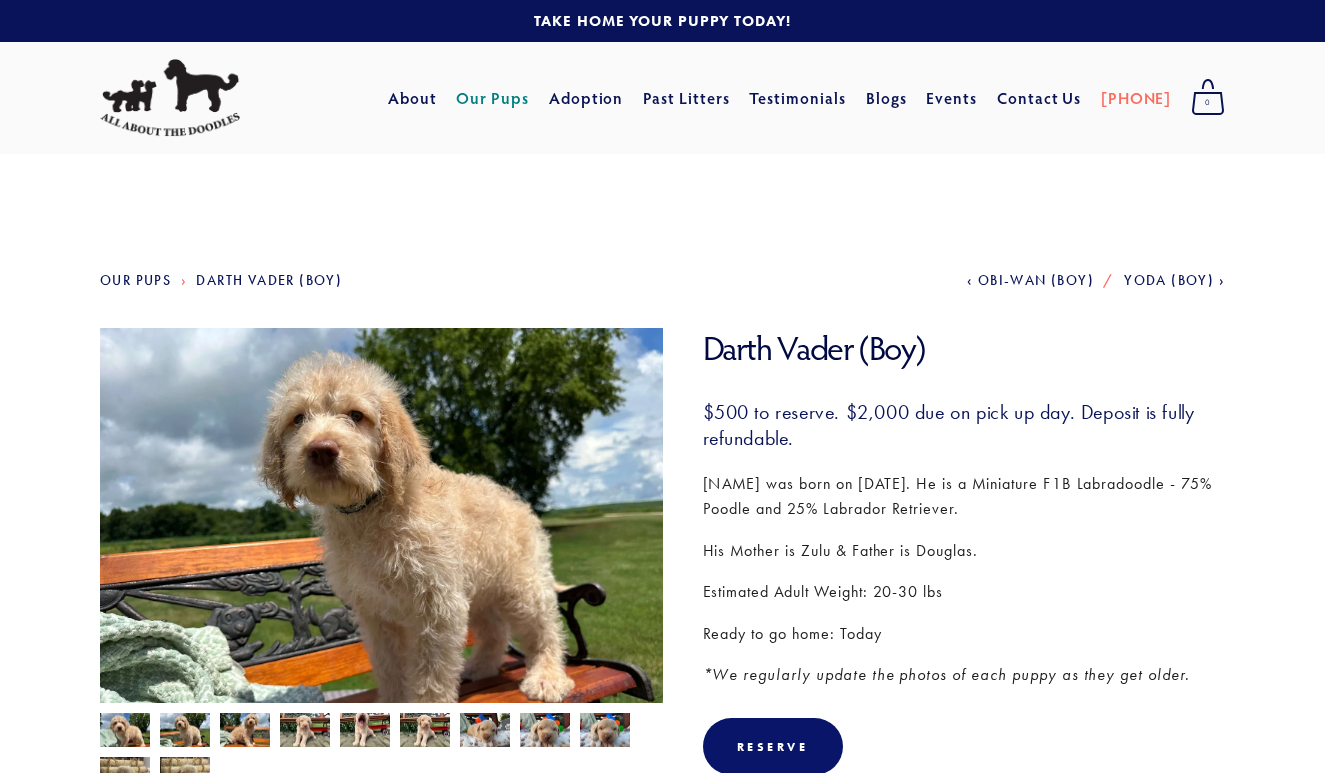 click at bounding box center [125, 732] 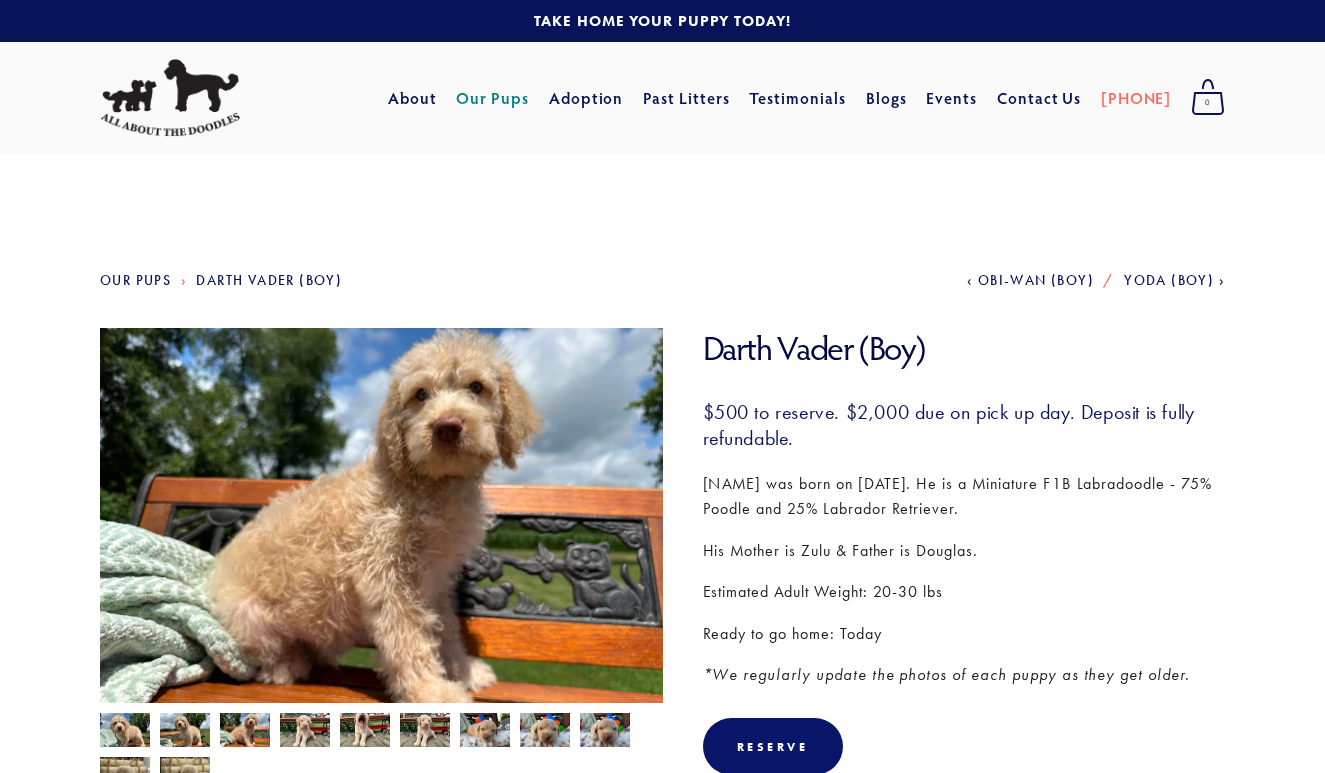 click at bounding box center (125, 732) 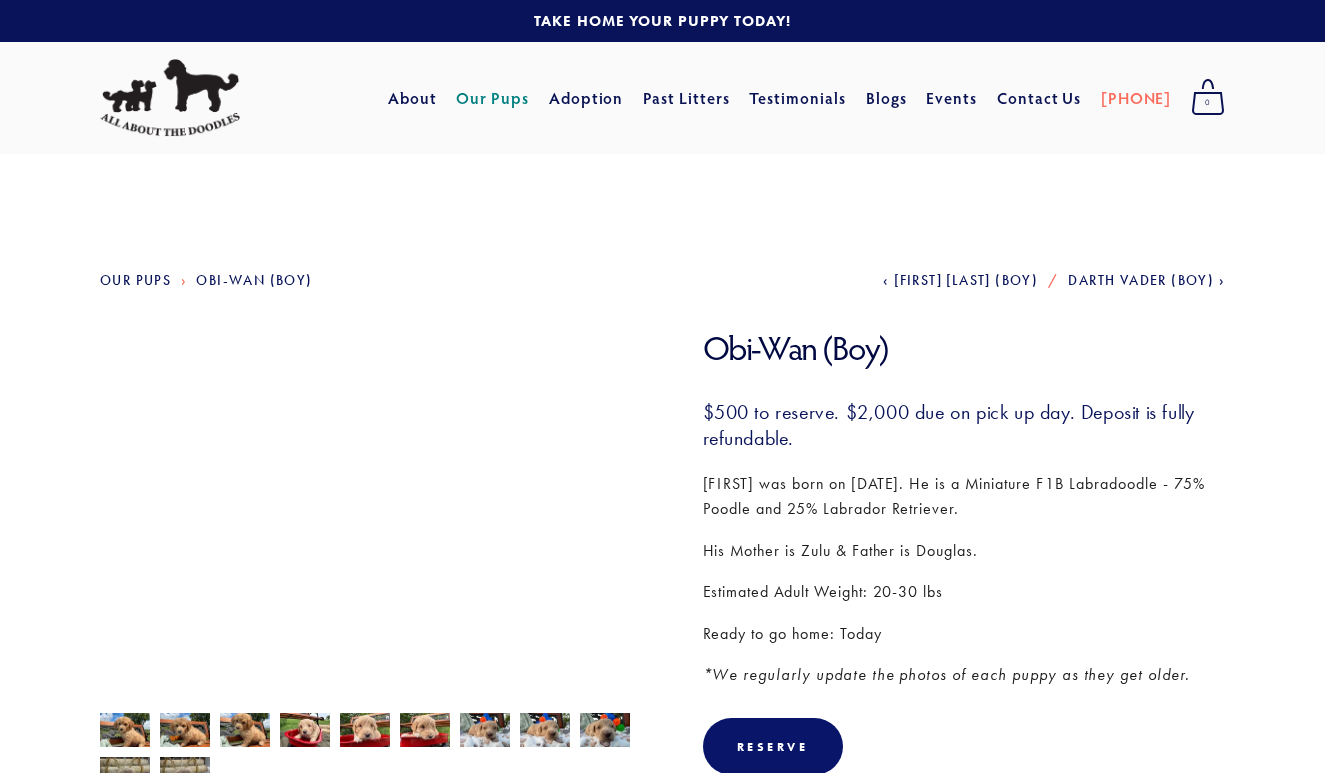 scroll, scrollTop: 0, scrollLeft: 0, axis: both 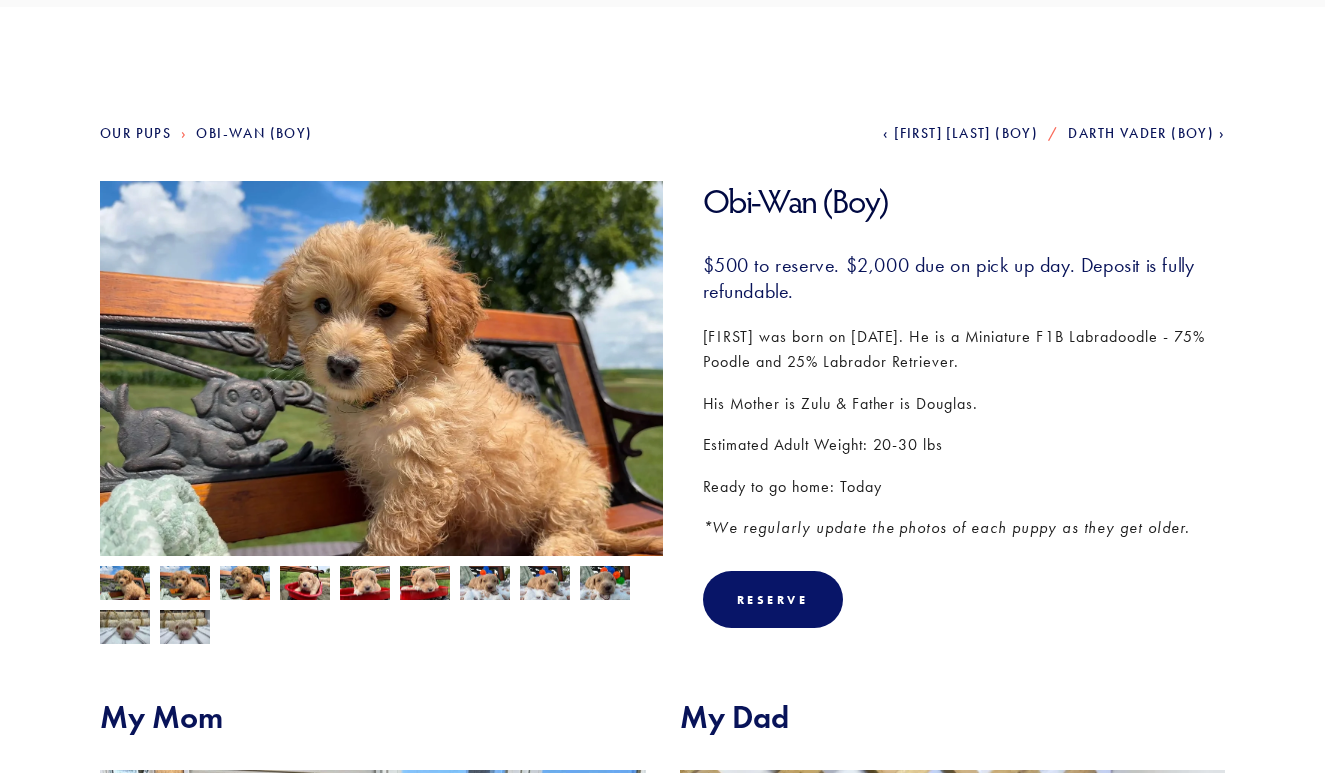 click at bounding box center [125, 585] 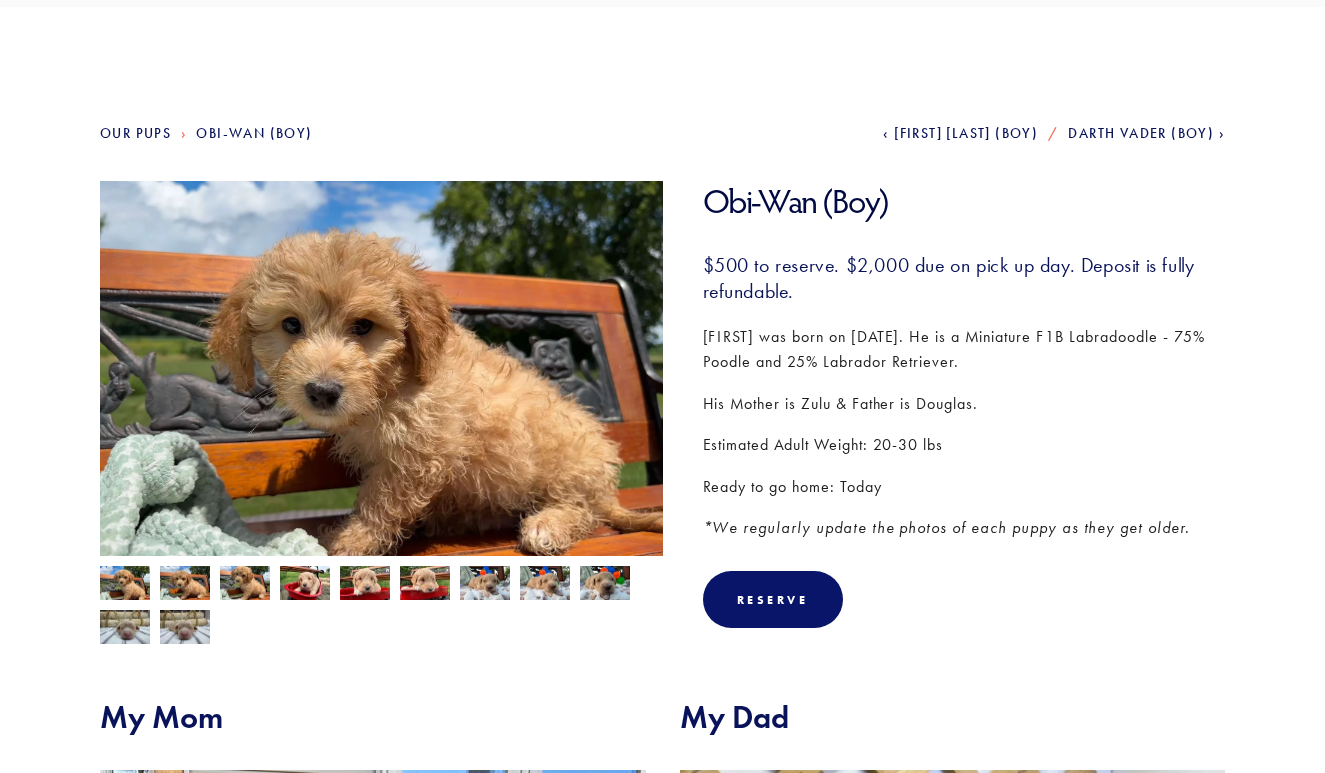 click at bounding box center (125, 585) 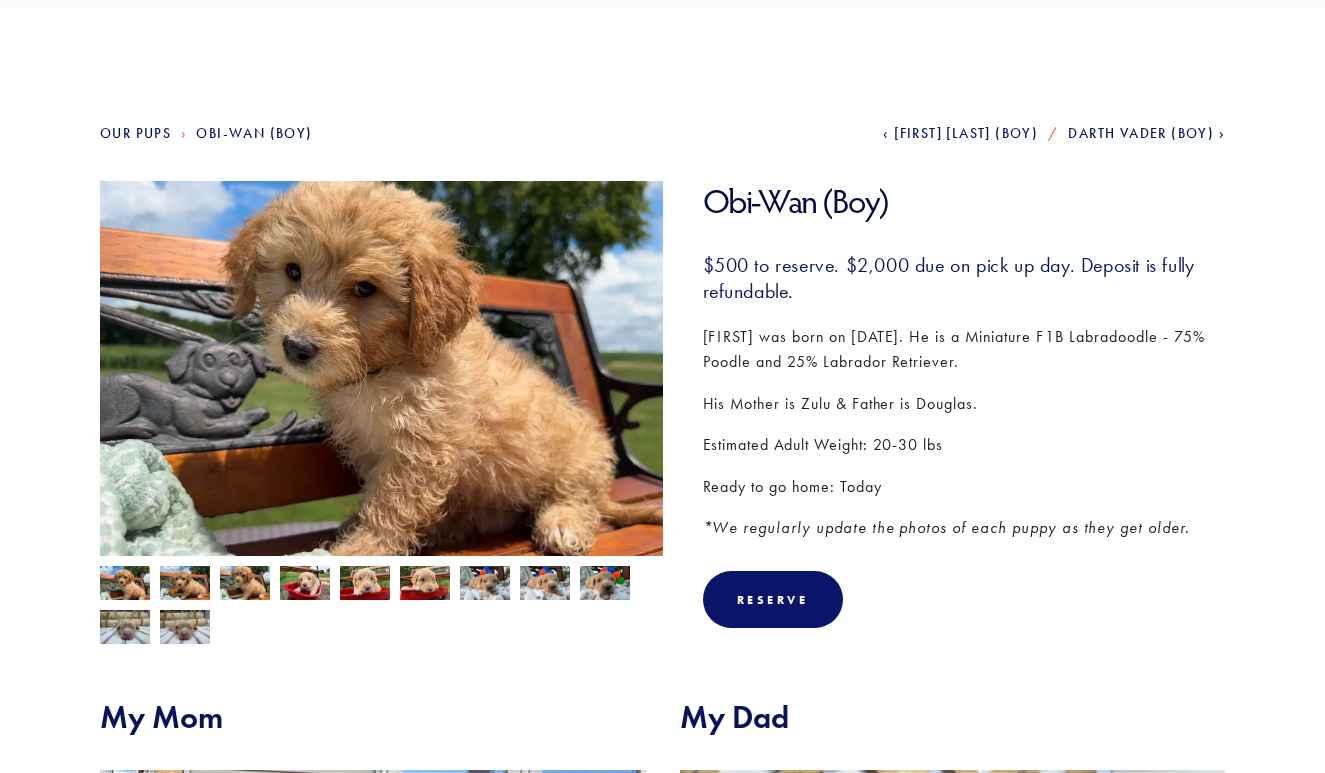 click at bounding box center [125, 585] 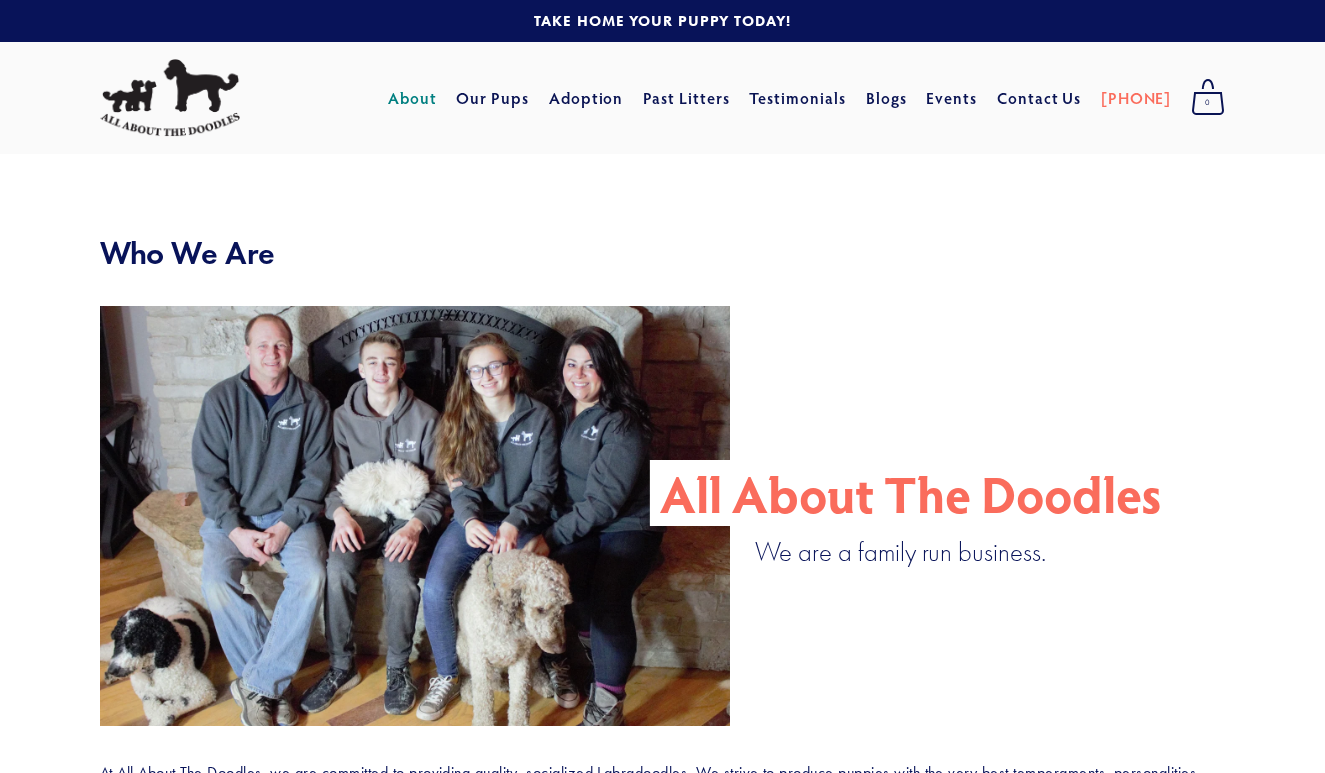 scroll, scrollTop: 0, scrollLeft: 0, axis: both 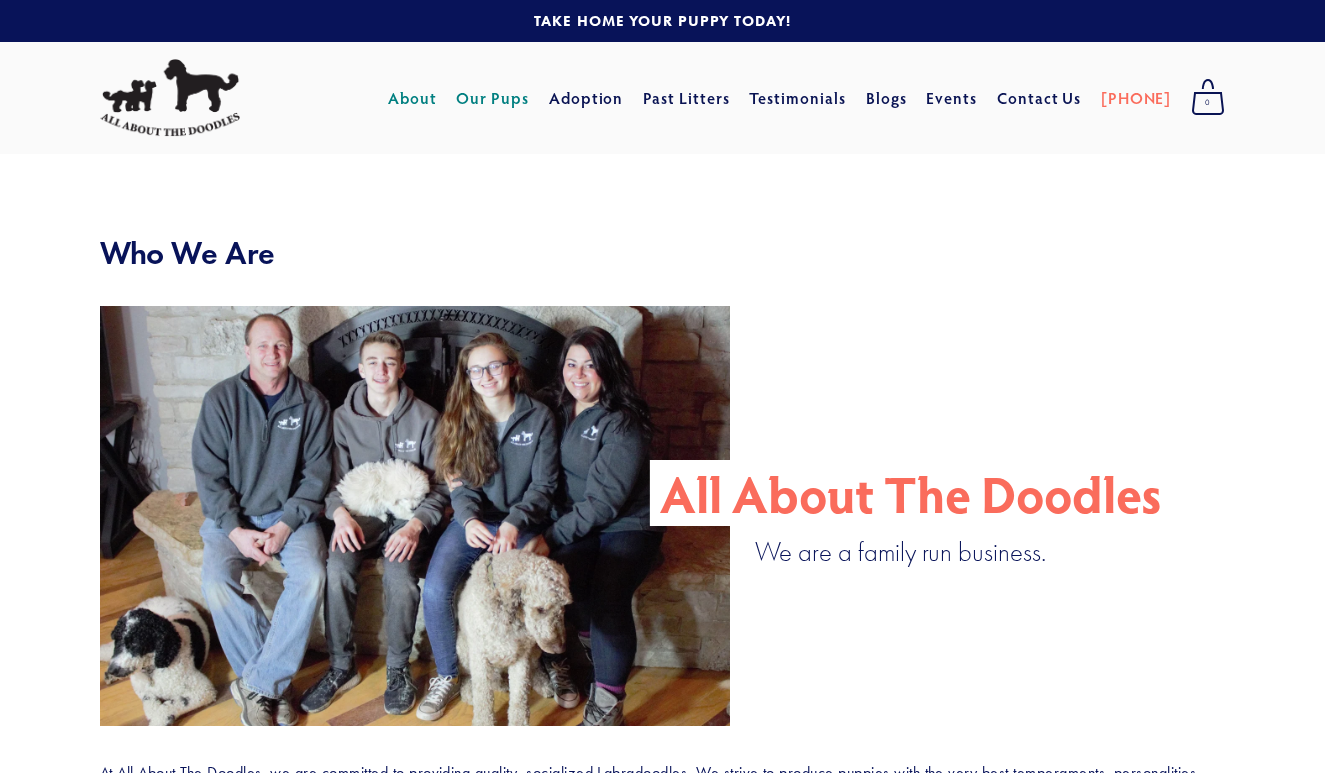 click on "Our Pups" at bounding box center [492, 98] 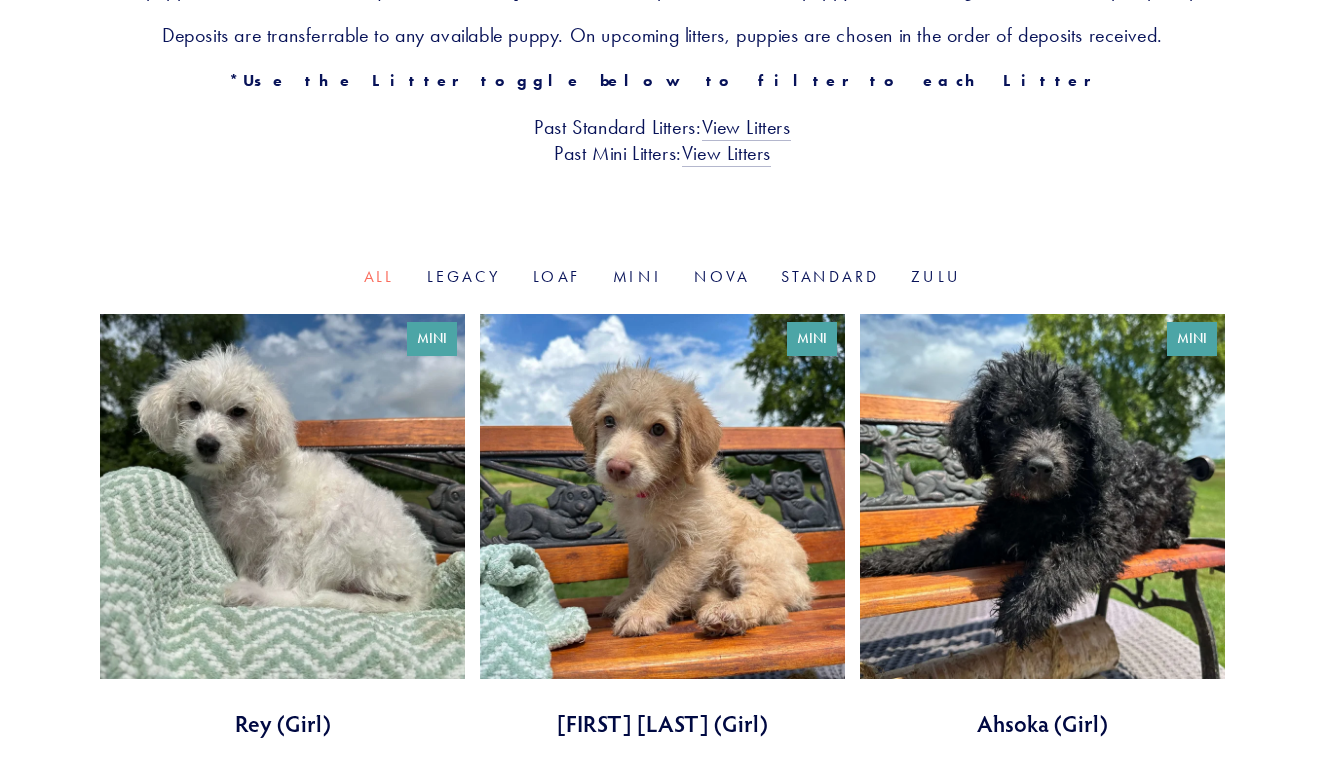 scroll, scrollTop: 0, scrollLeft: 0, axis: both 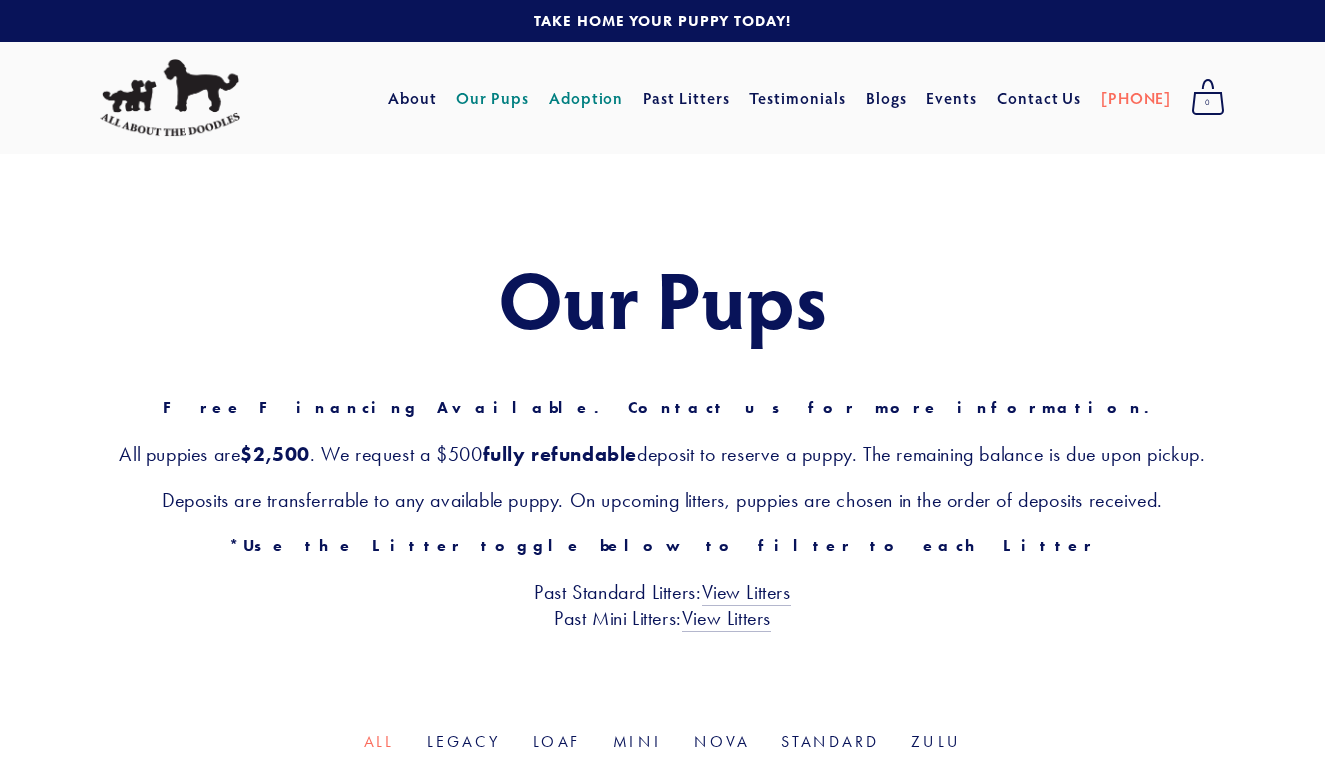 click on "Adoption" at bounding box center [586, 98] 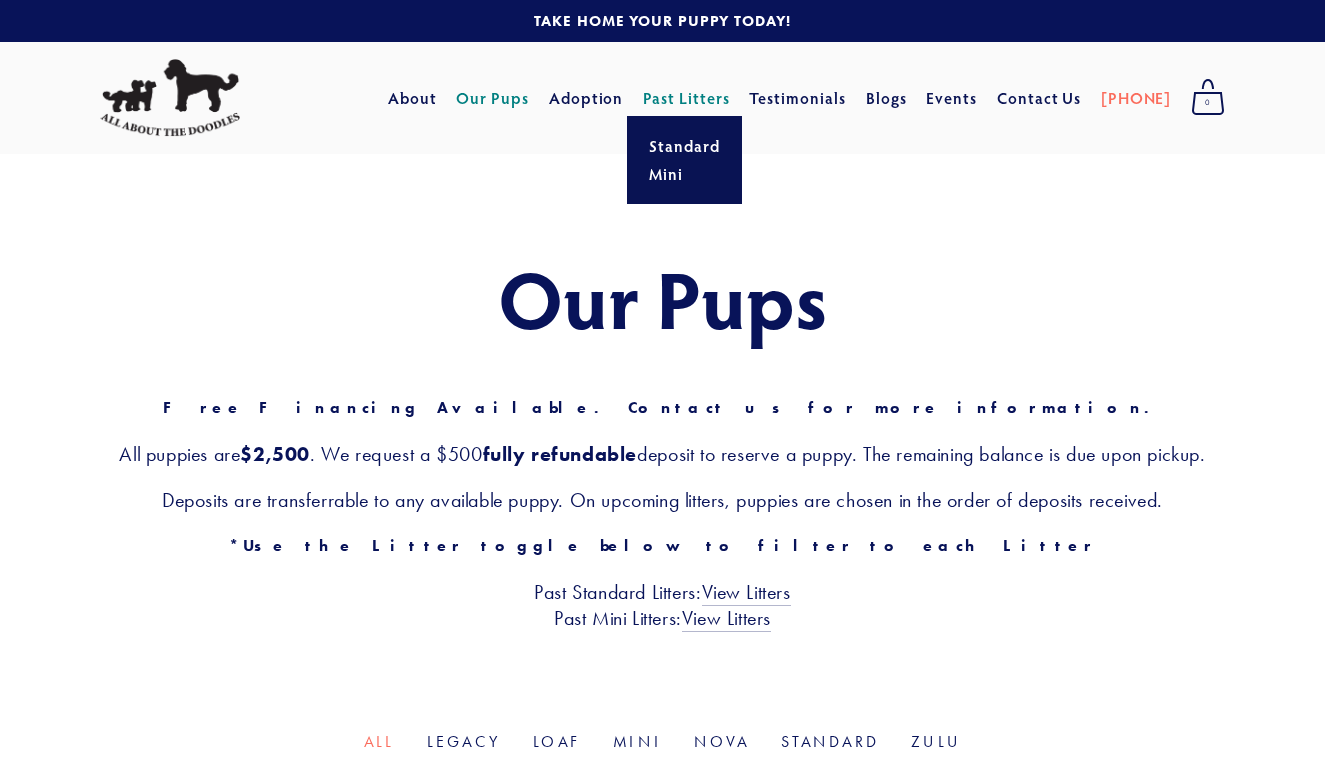 click on "Past Litters" at bounding box center (686, 97) 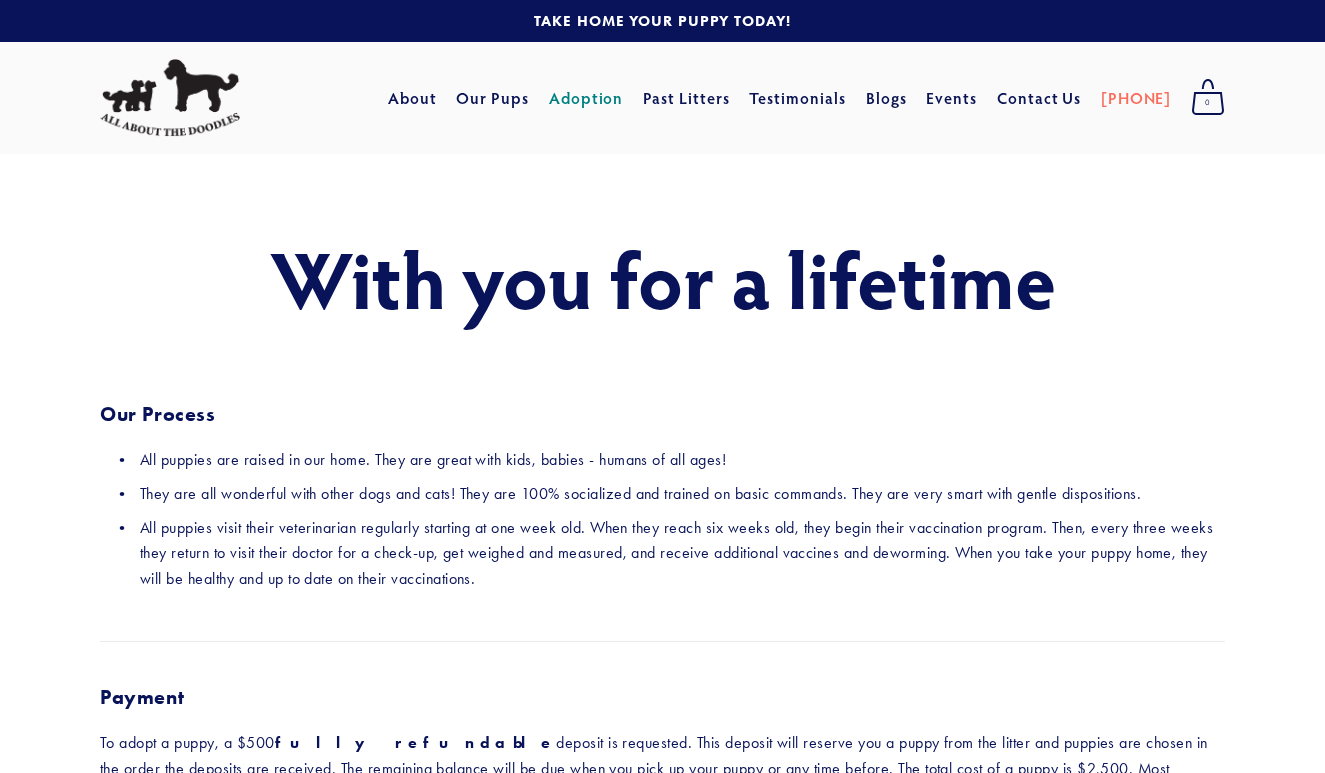 scroll, scrollTop: 0, scrollLeft: 0, axis: both 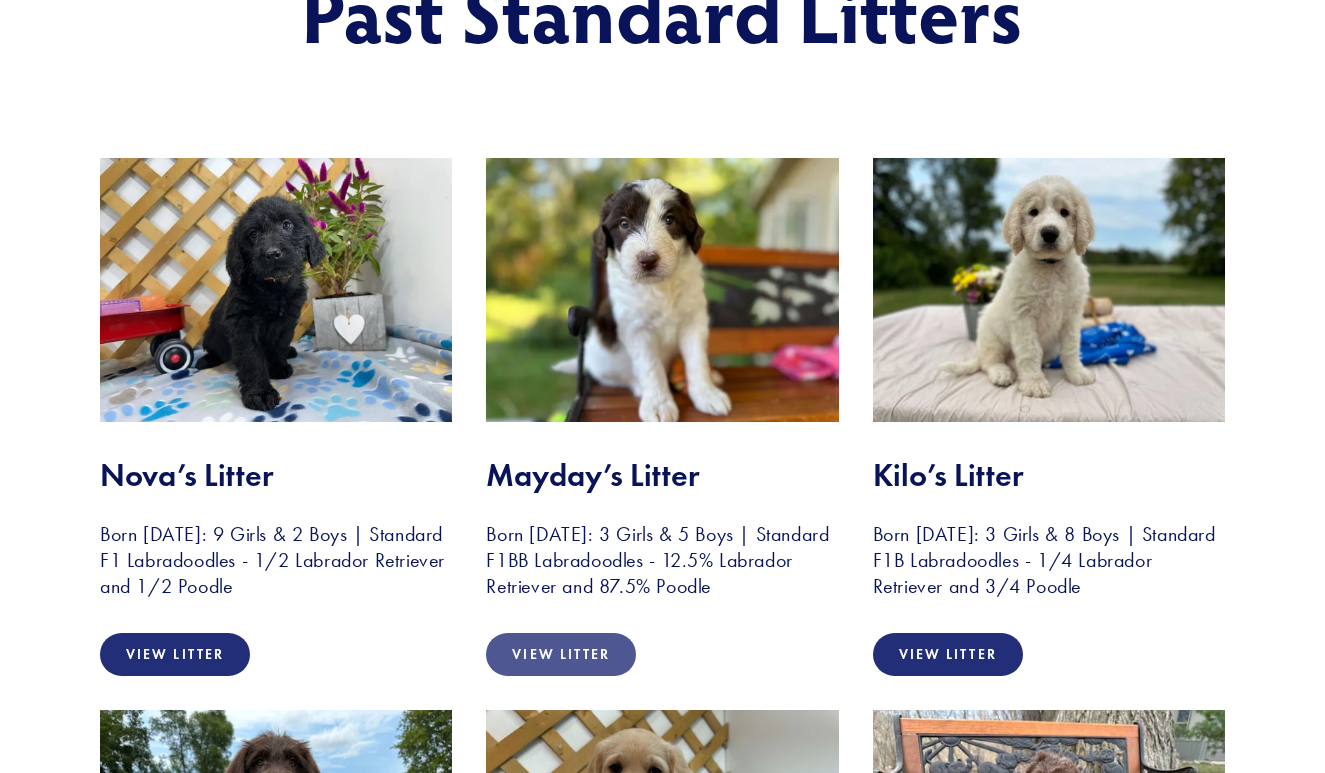 click on "View Litter" at bounding box center (561, 654) 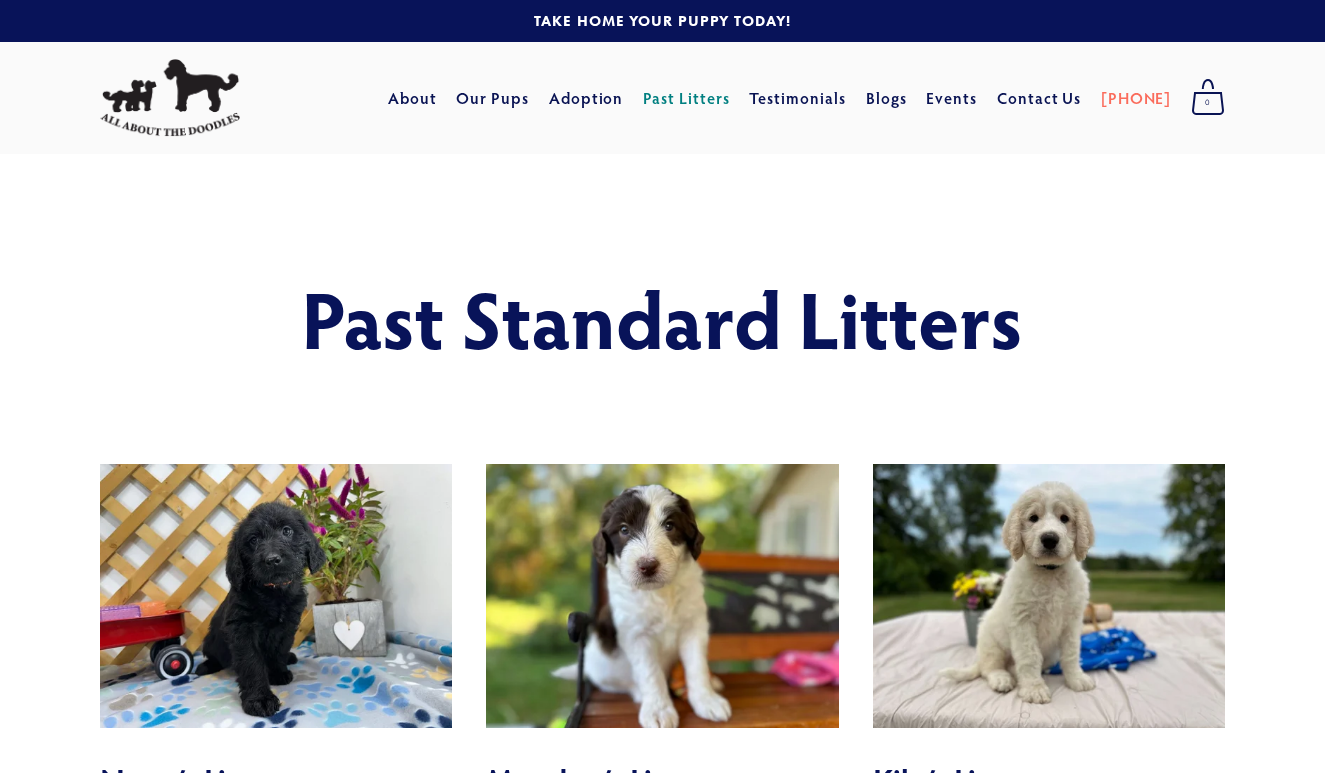 scroll, scrollTop: 0, scrollLeft: 0, axis: both 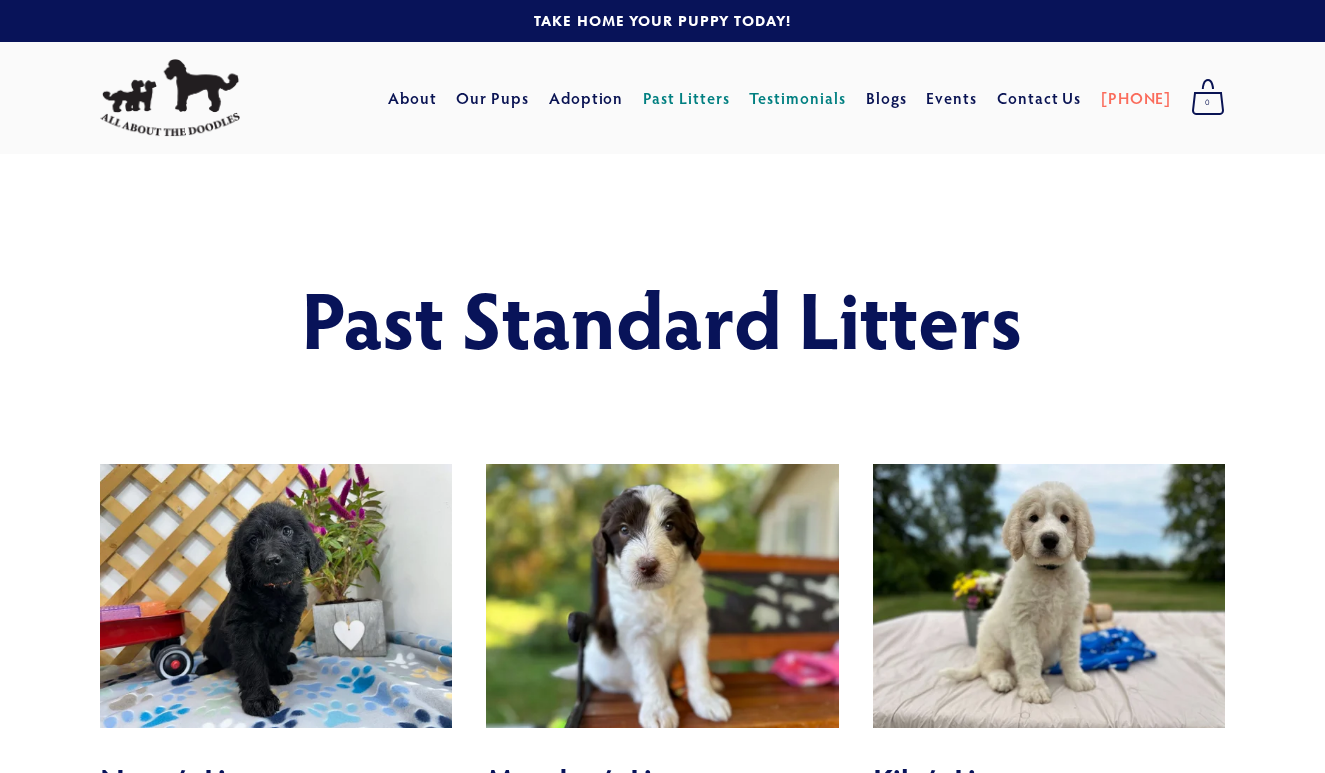 click on "Testimonials" at bounding box center (797, 98) 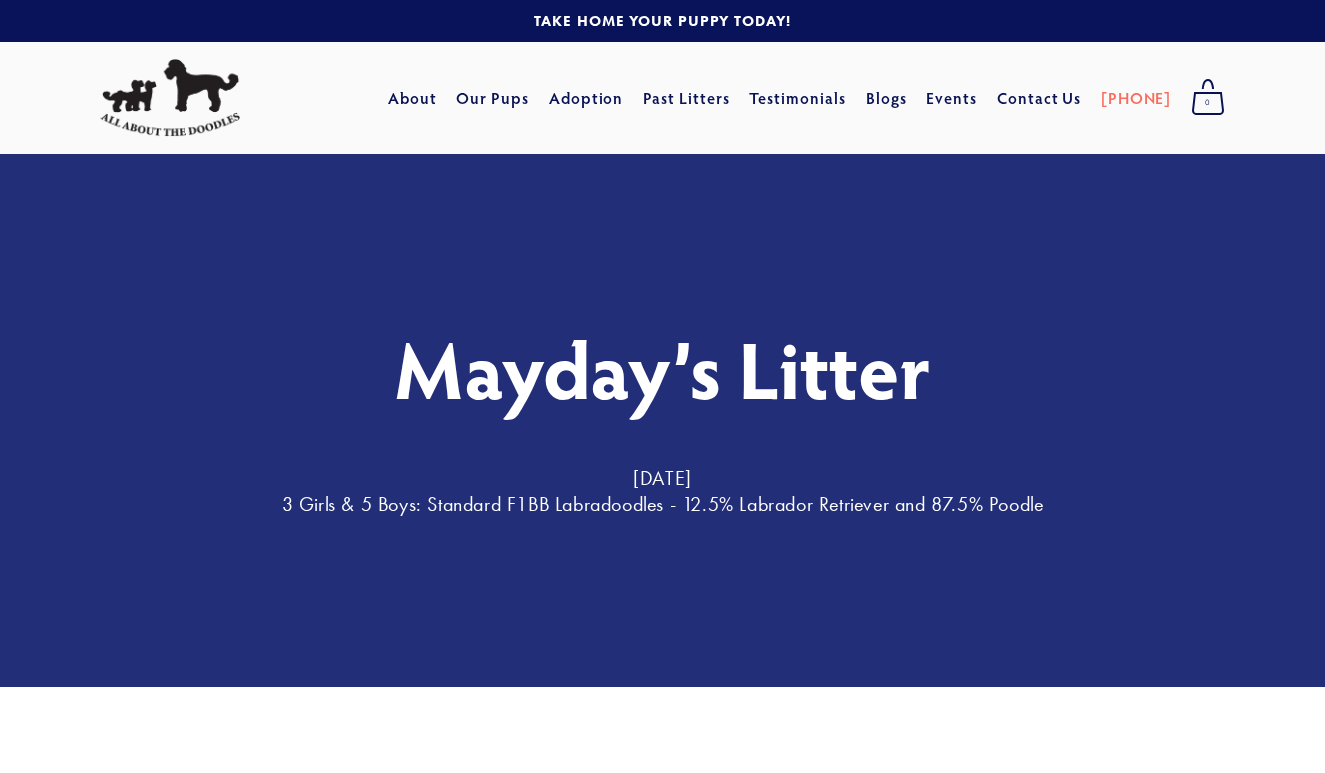 scroll, scrollTop: 0, scrollLeft: 0, axis: both 